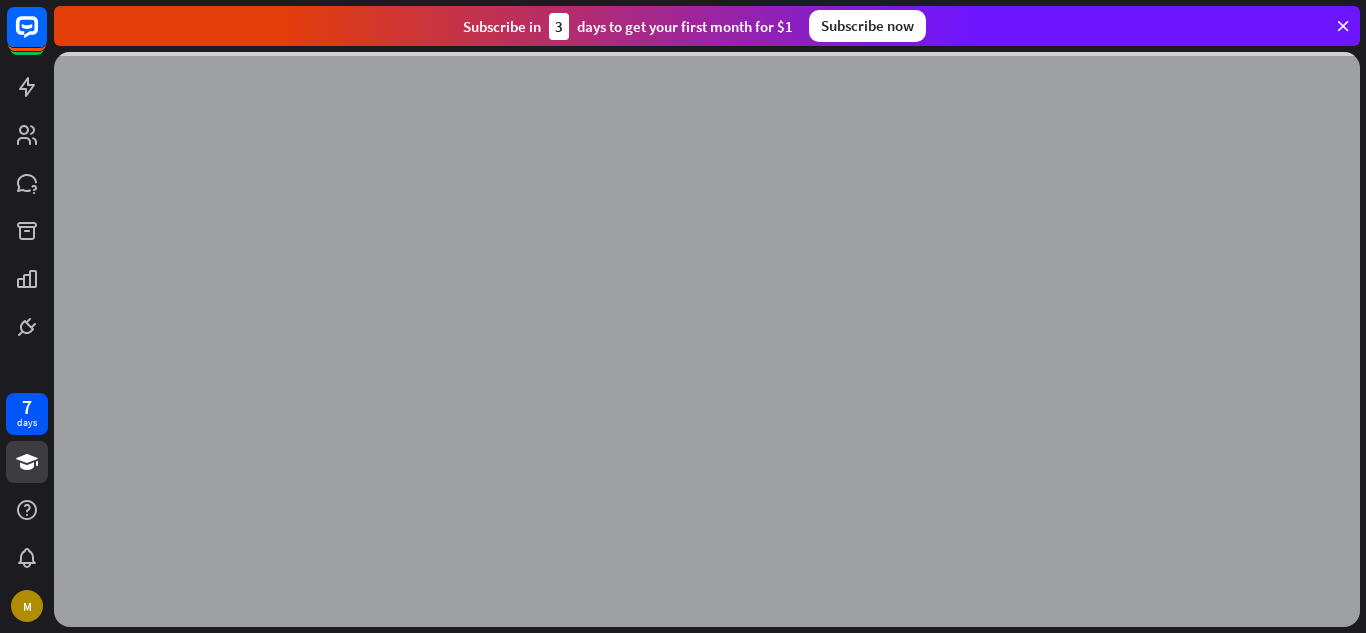 scroll, scrollTop: 0, scrollLeft: 0, axis: both 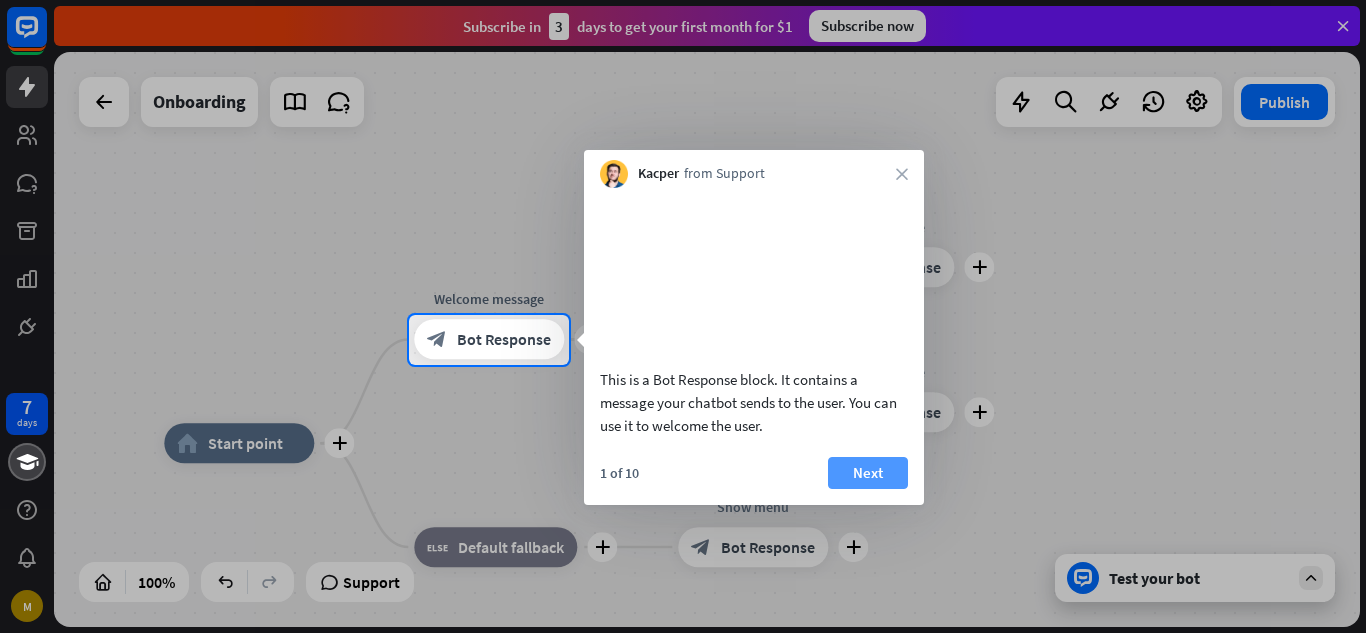 click on "Next" at bounding box center (868, 473) 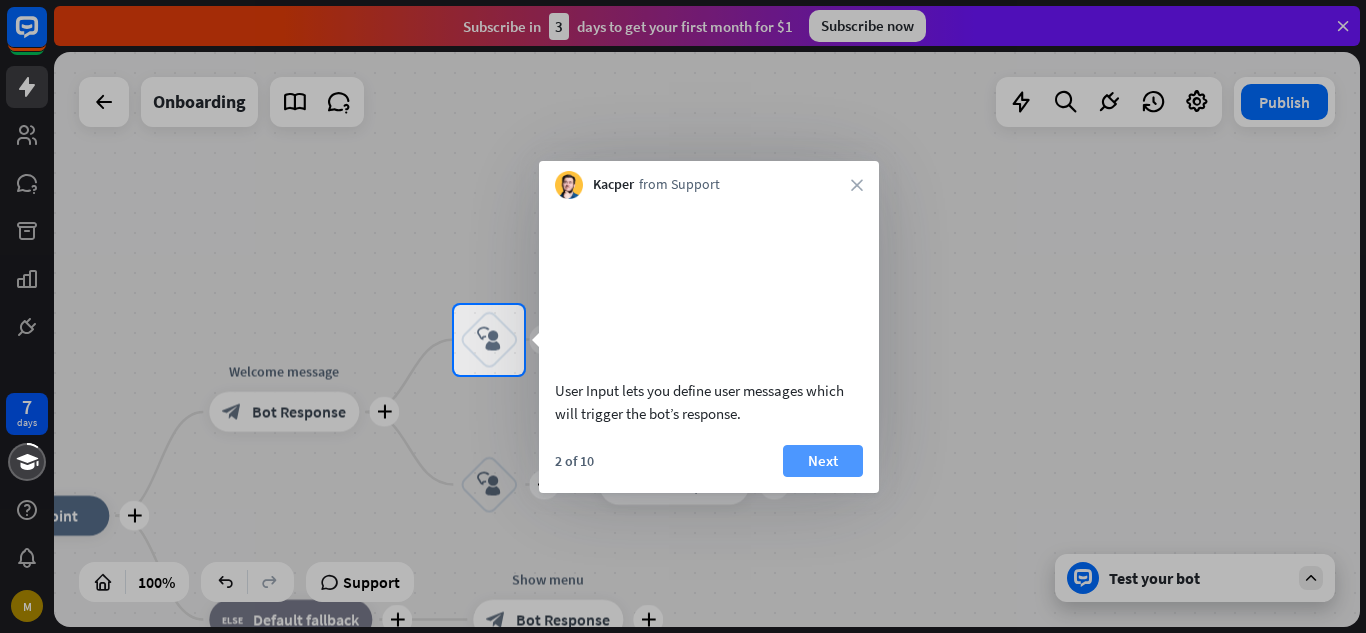 click on "Next" at bounding box center [823, 461] 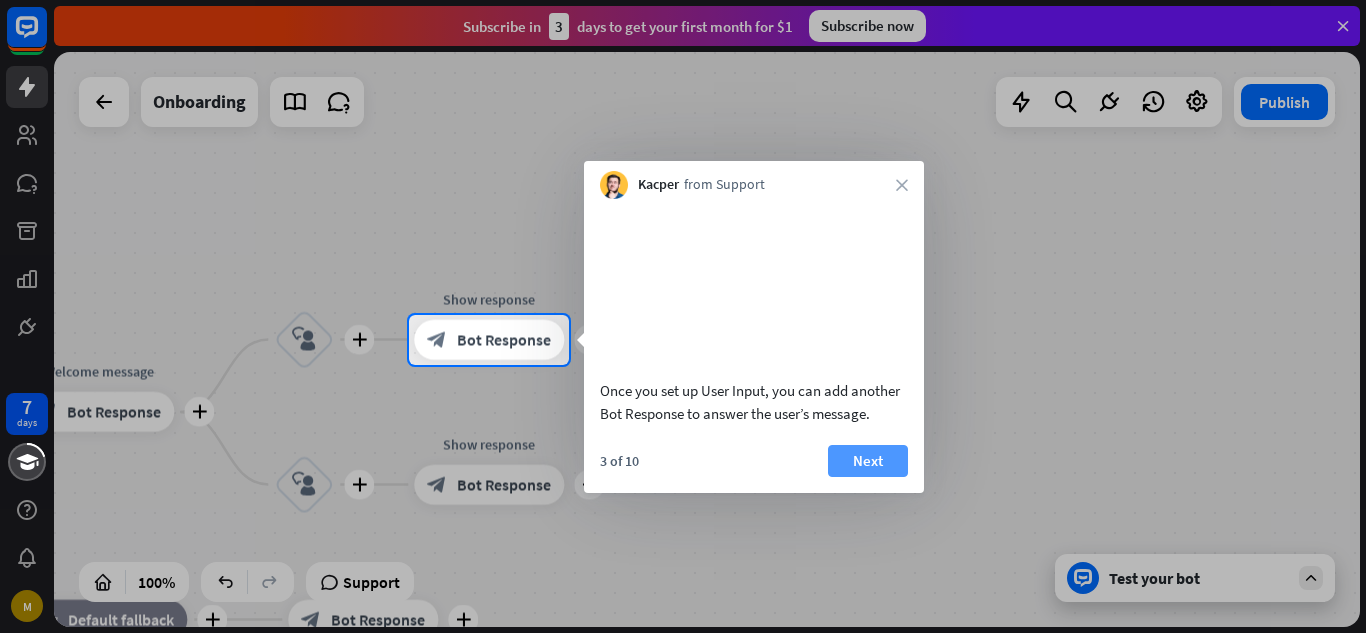click on "Next" at bounding box center (868, 461) 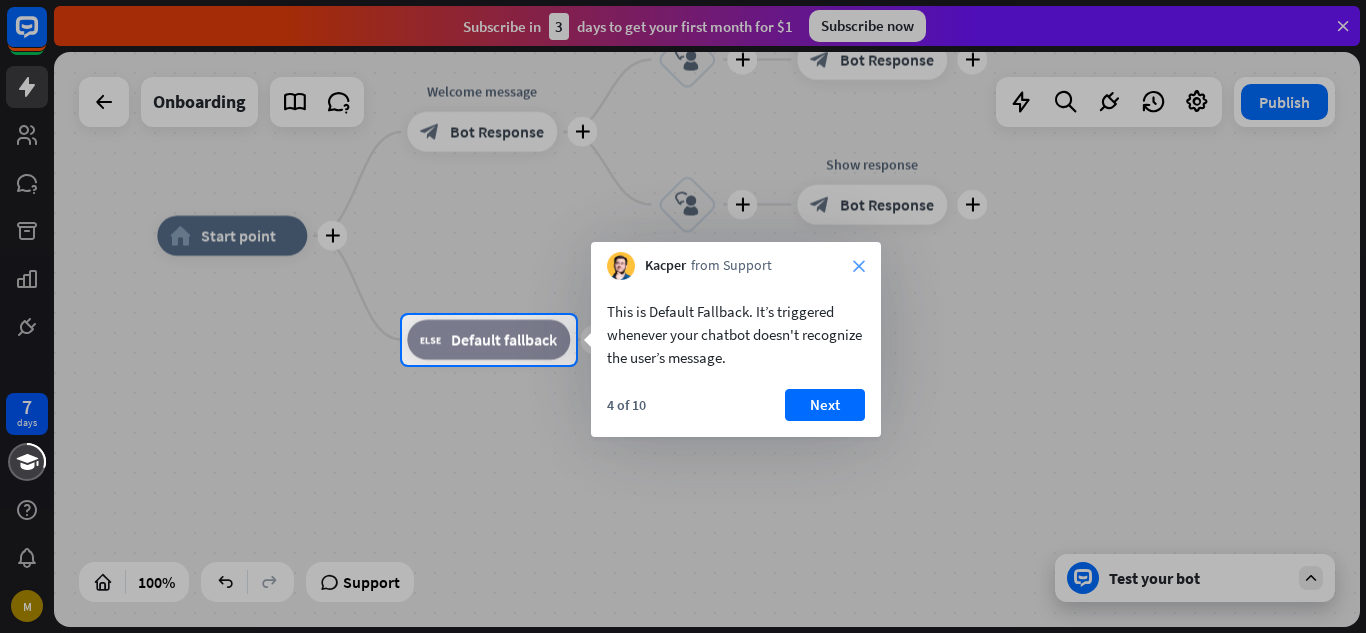 click on "close" at bounding box center (859, 266) 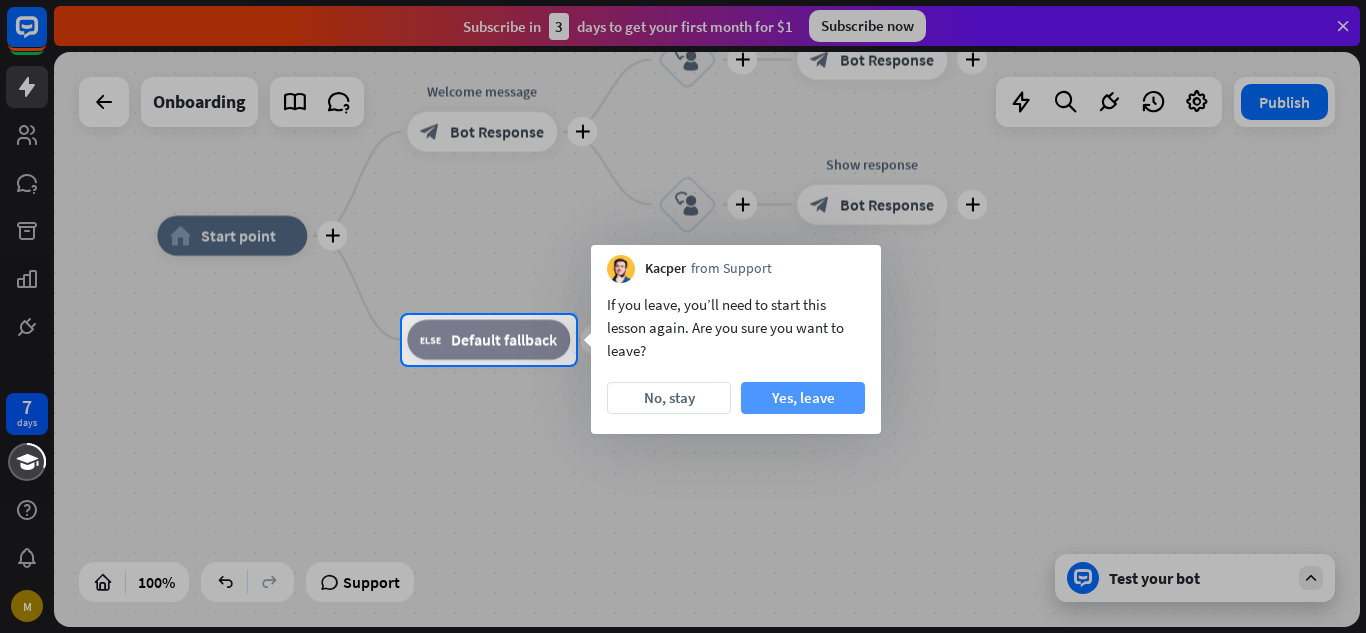 click on "Yes, leave" at bounding box center [803, 398] 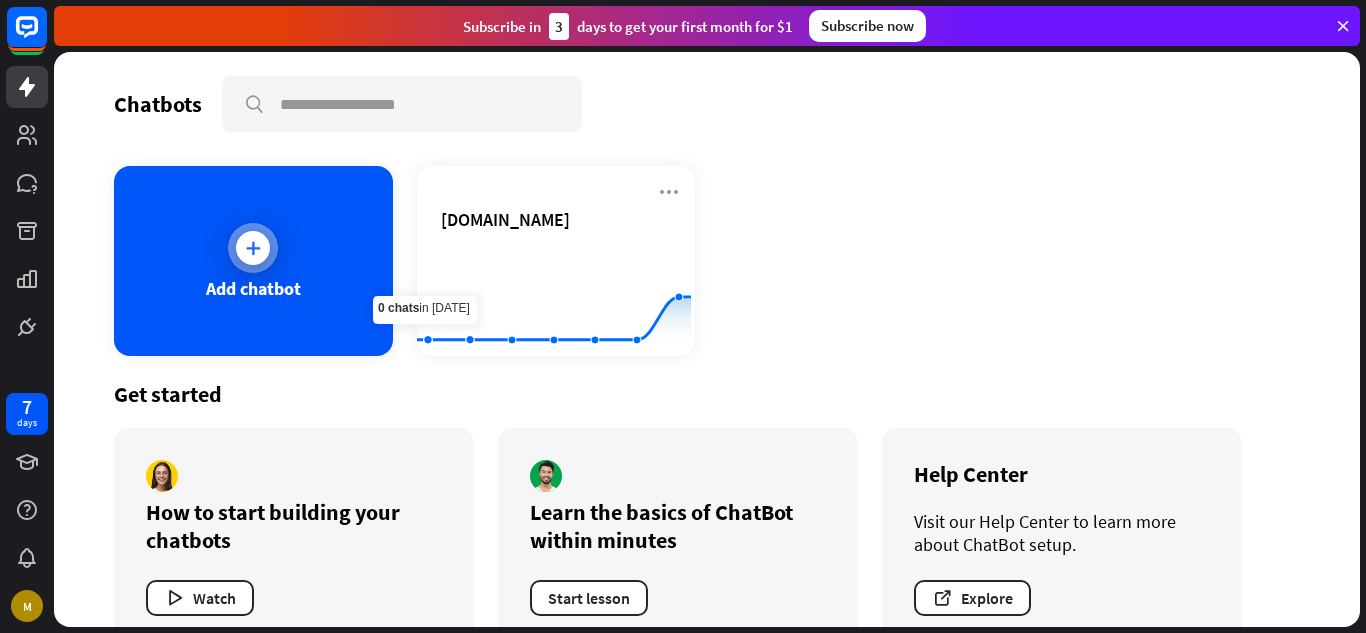 click on "Add chatbot" at bounding box center (253, 261) 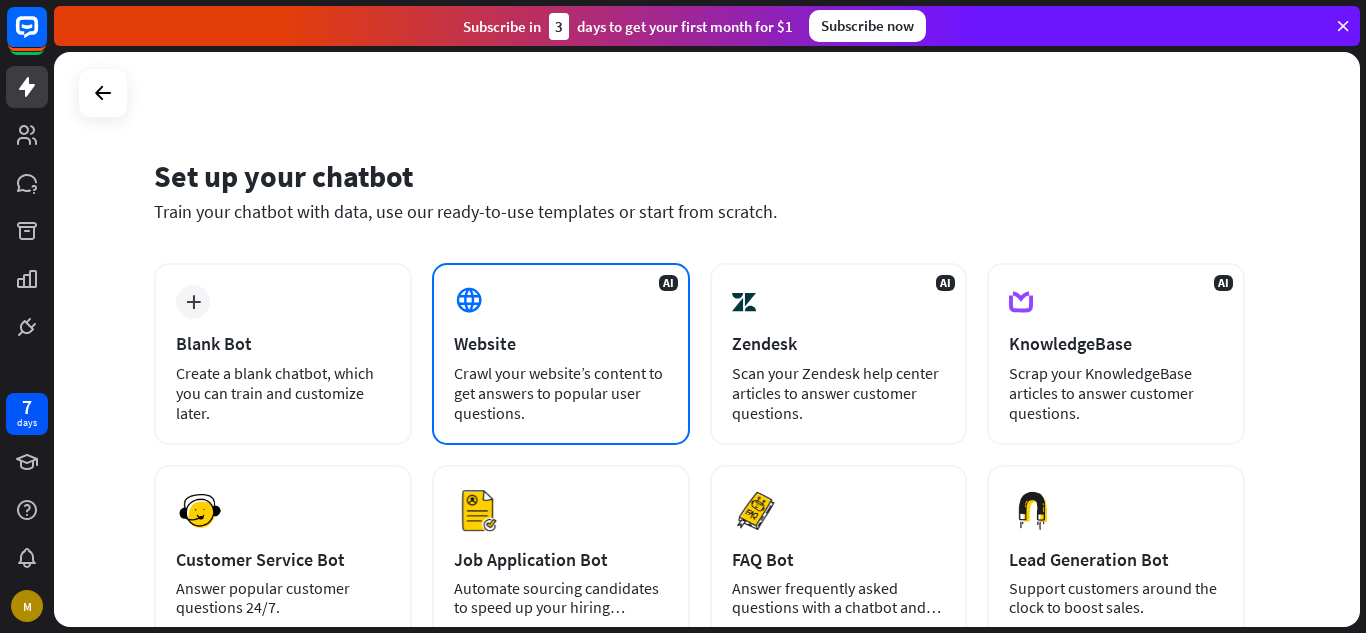 click on "Website" at bounding box center (561, 343) 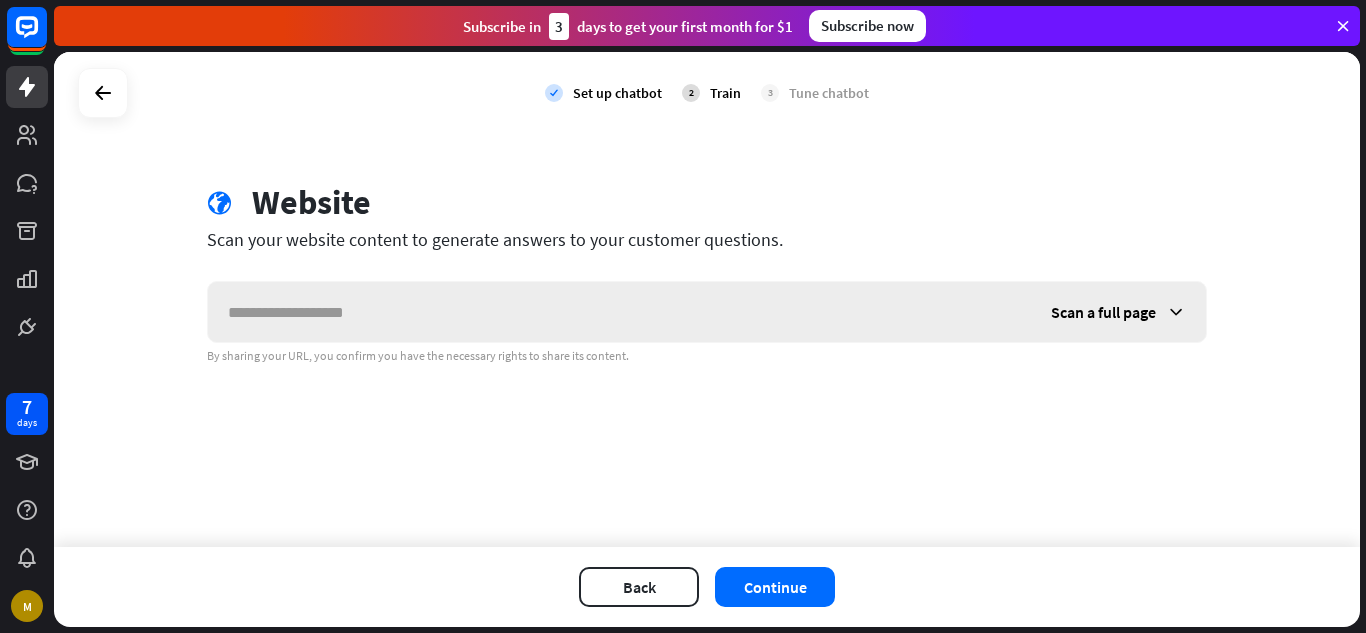 click at bounding box center (619, 312) 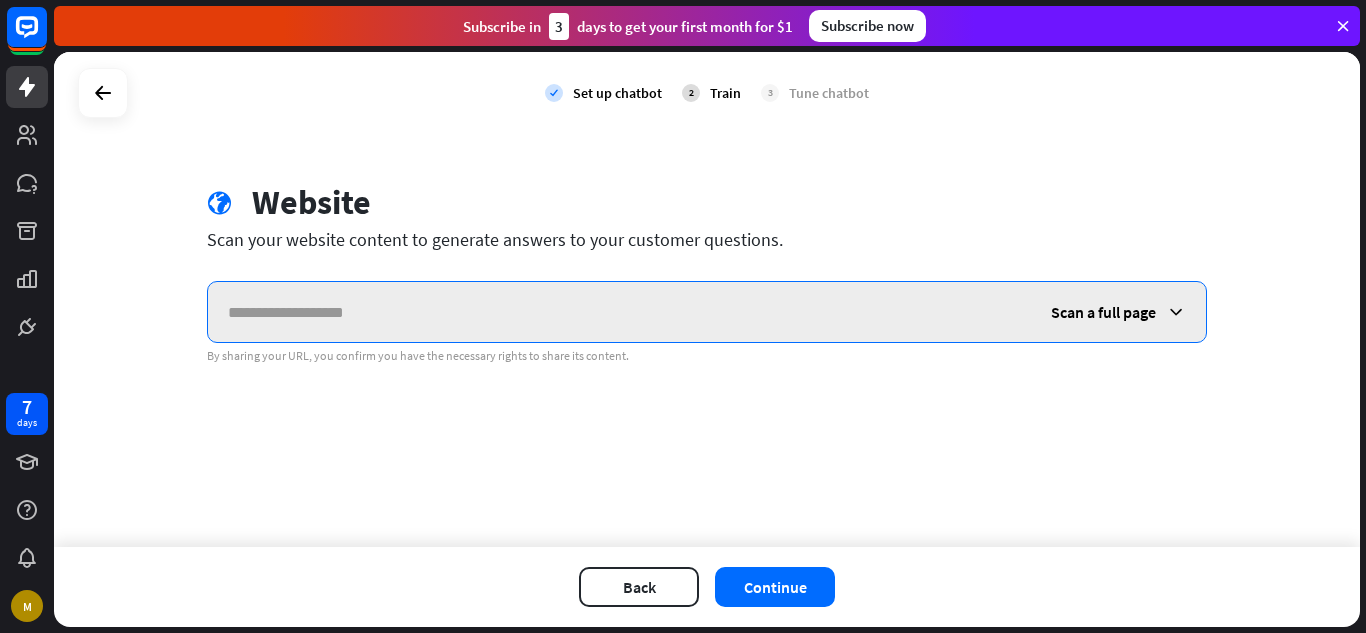 paste on "**********" 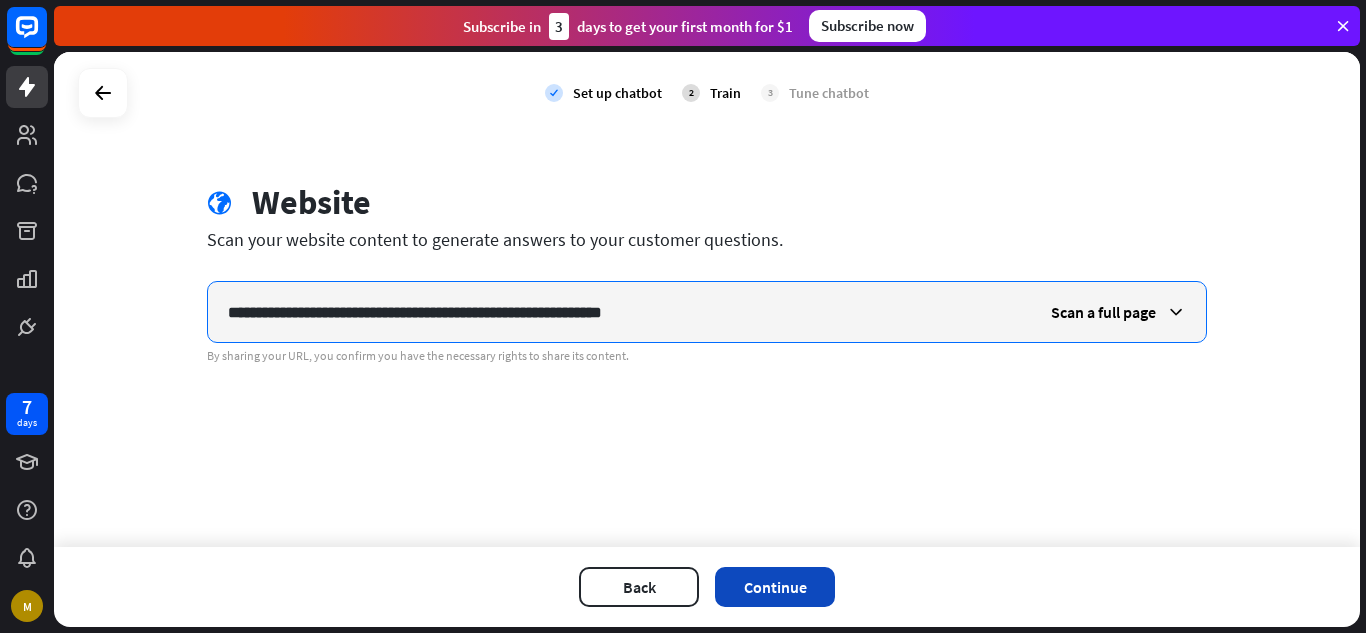type on "**********" 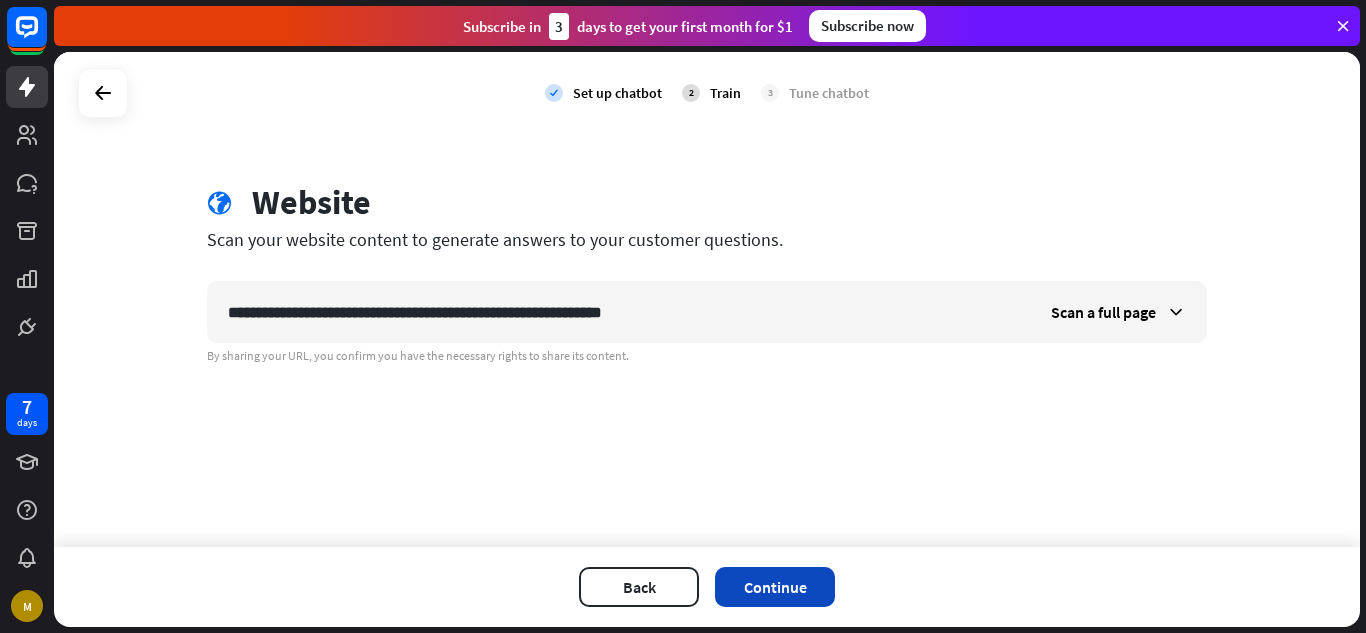 click on "Continue" at bounding box center [775, 587] 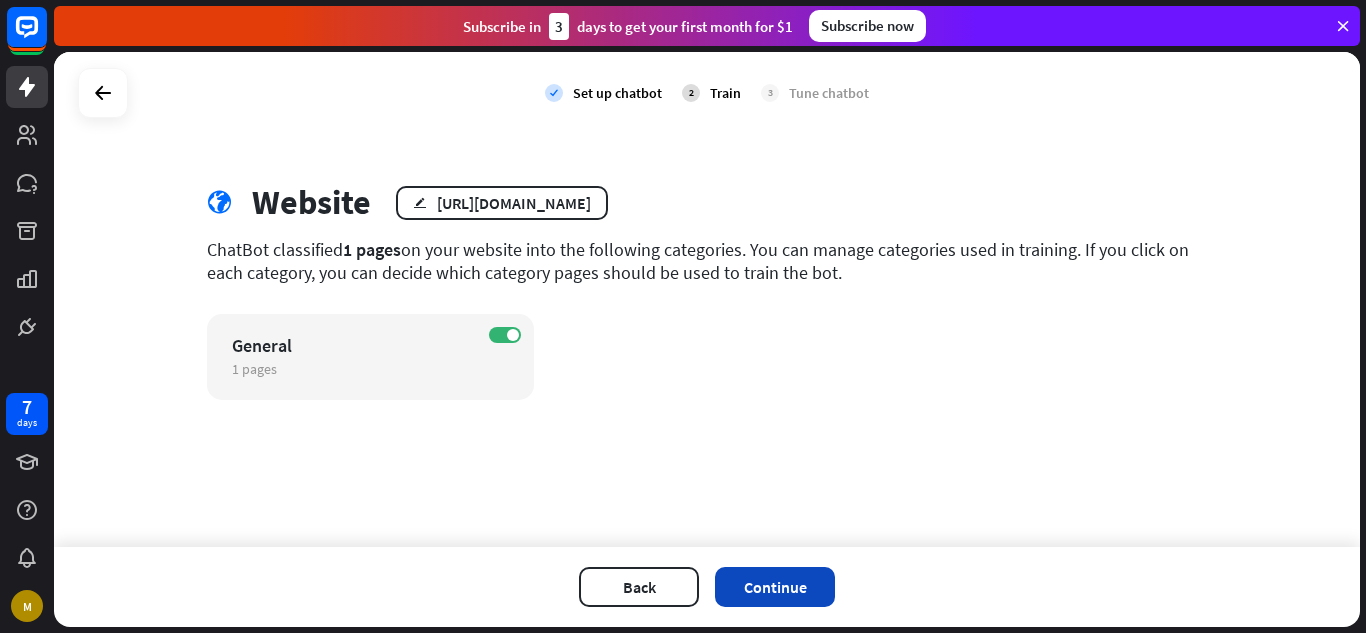 click on "Continue" at bounding box center [775, 587] 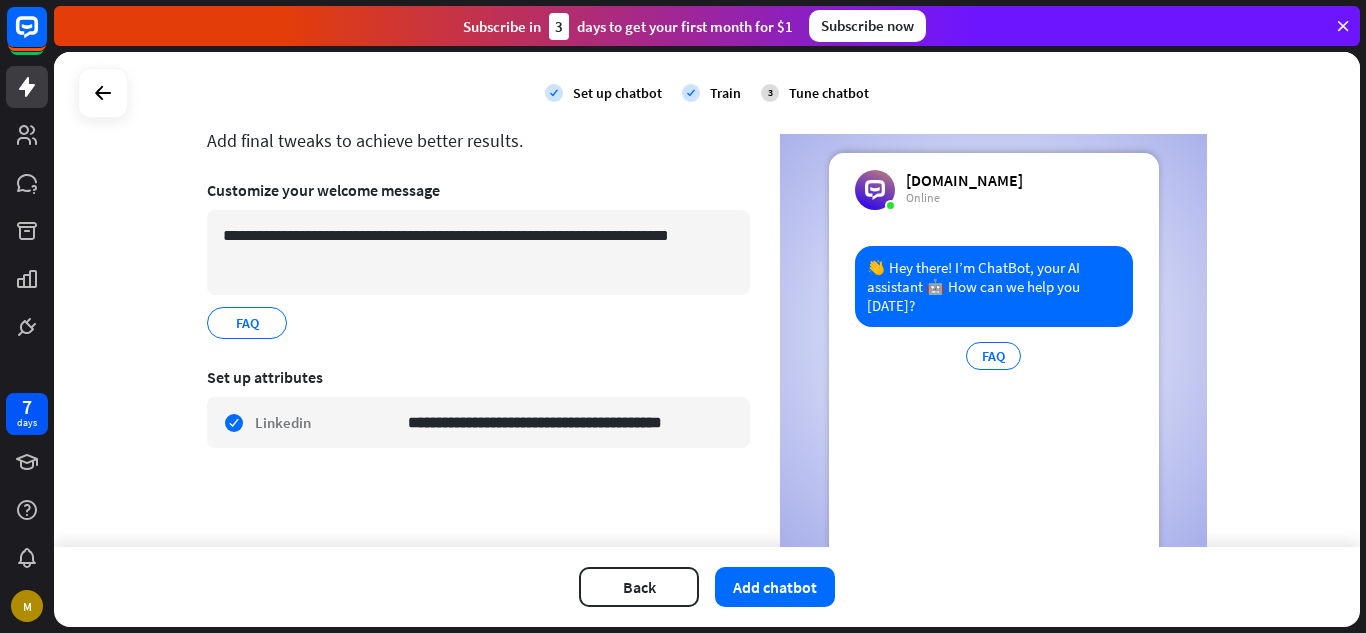 scroll, scrollTop: 100, scrollLeft: 0, axis: vertical 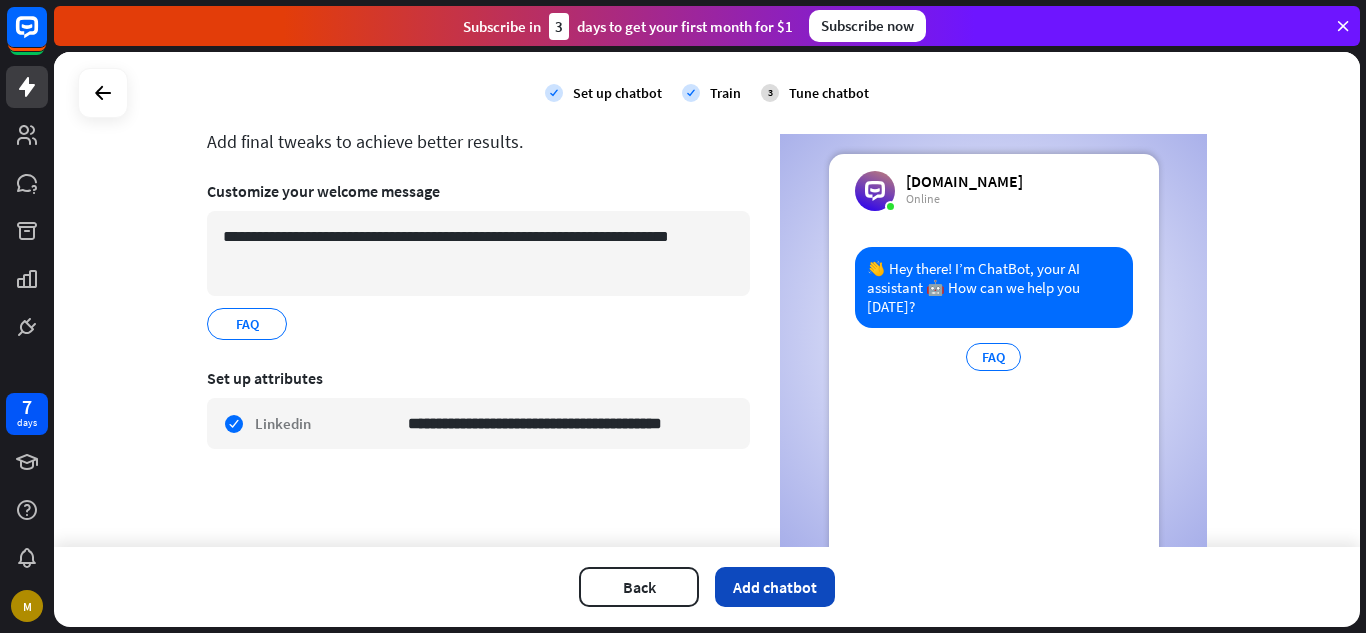click on "Add chatbot" at bounding box center (775, 587) 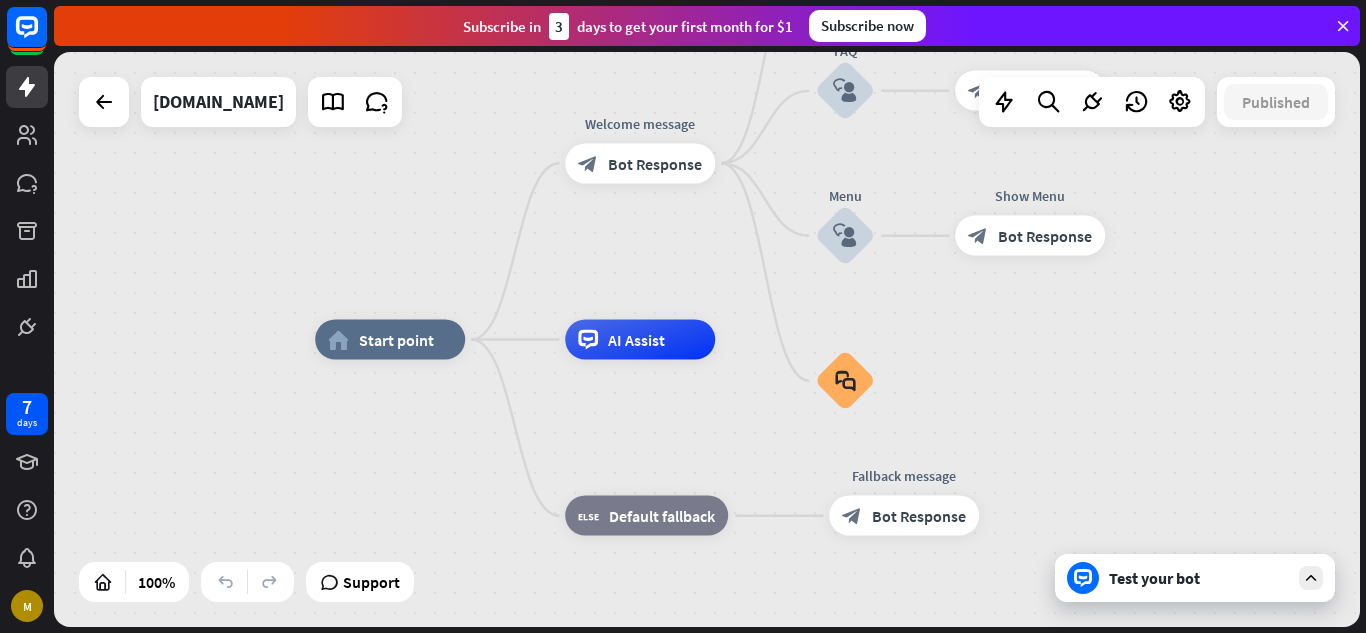 click on "Test your bot" at bounding box center [1195, 578] 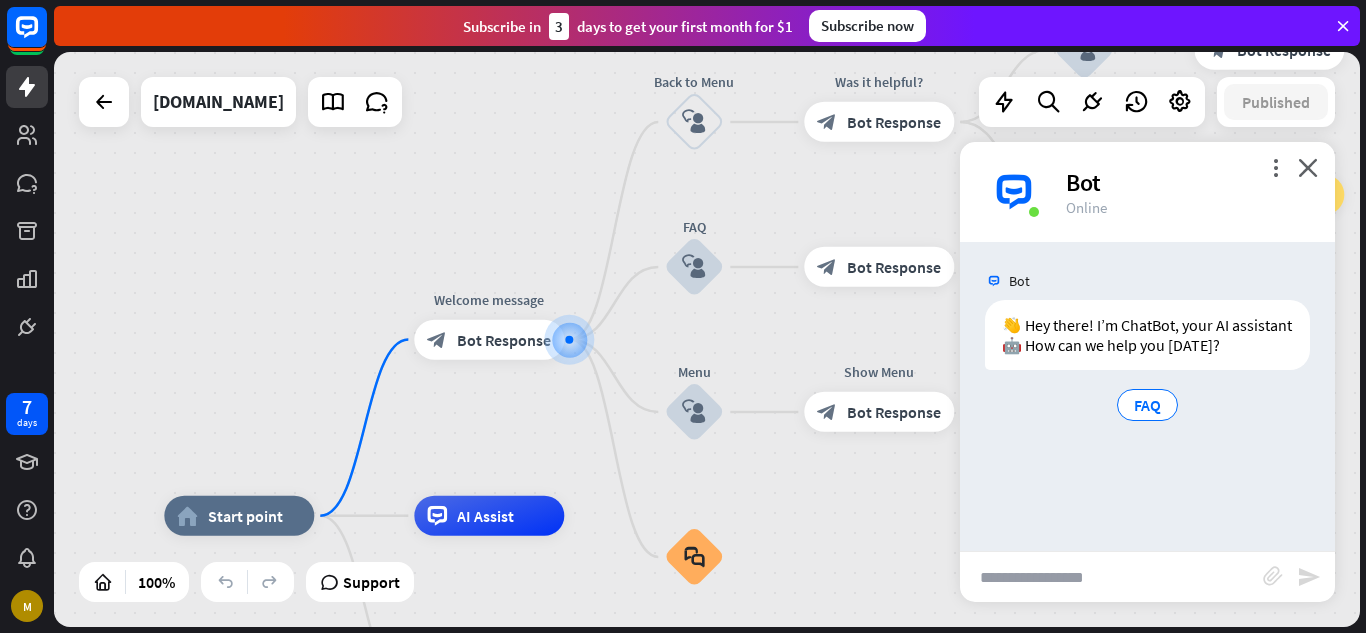 click at bounding box center [1111, 577] 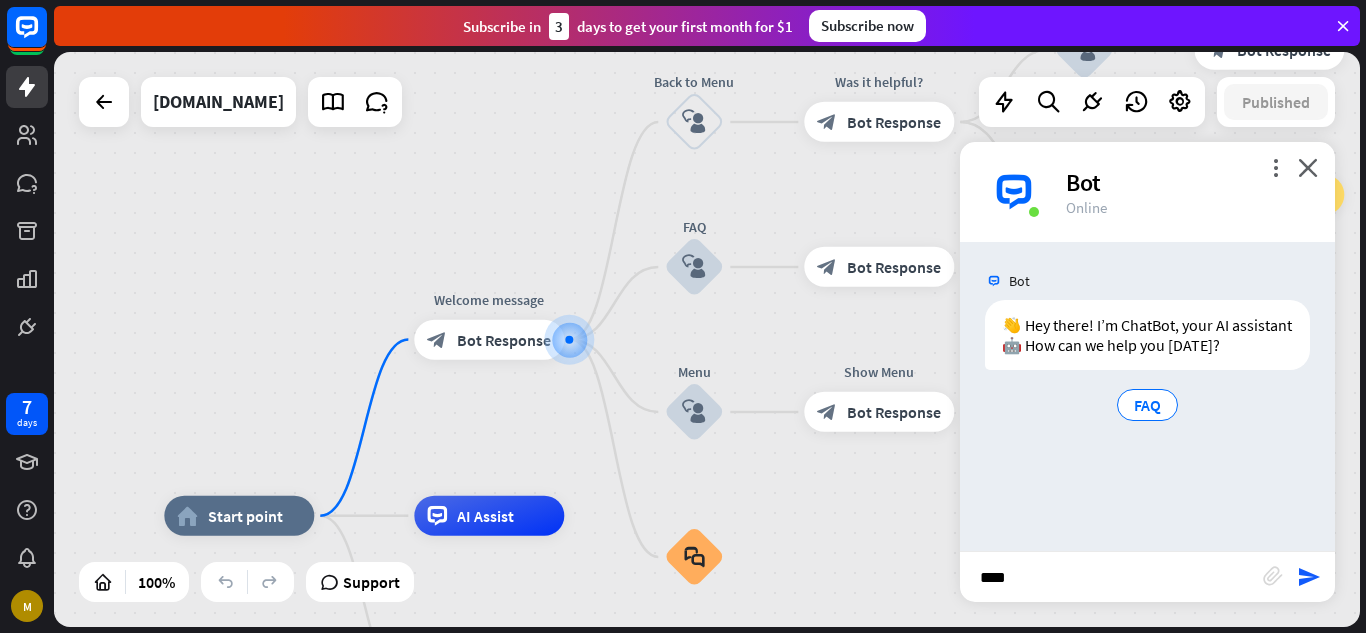 type on "*****" 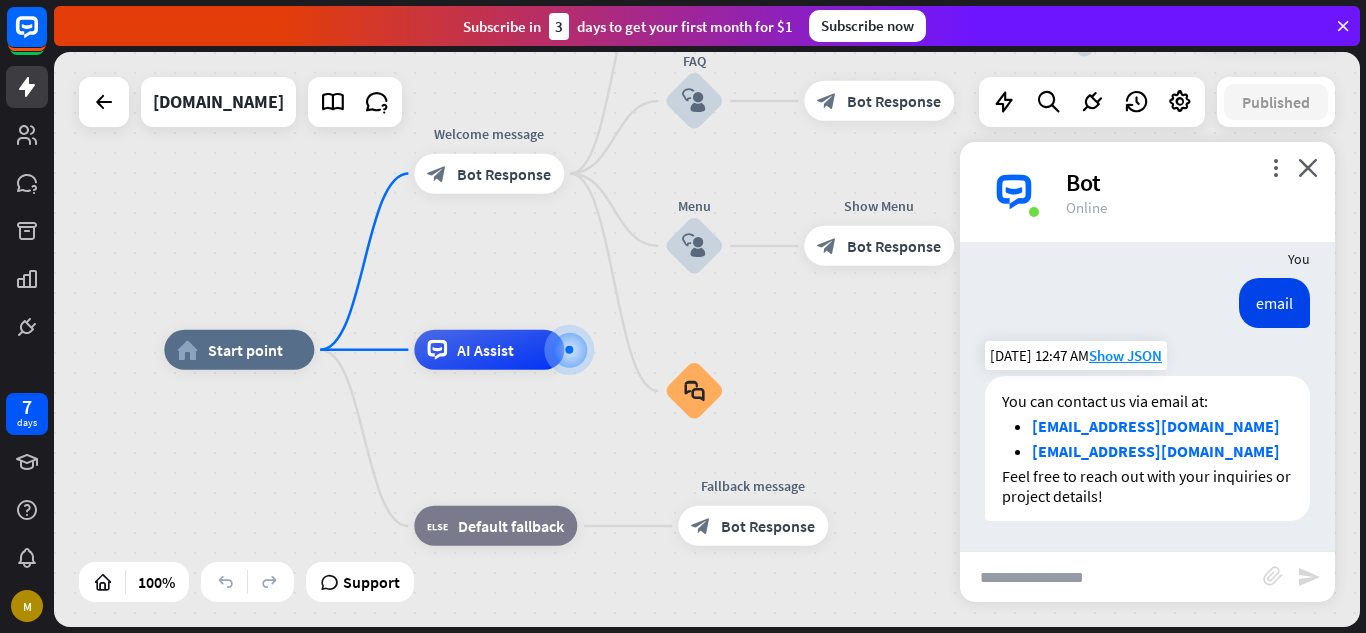 scroll, scrollTop: 160, scrollLeft: 0, axis: vertical 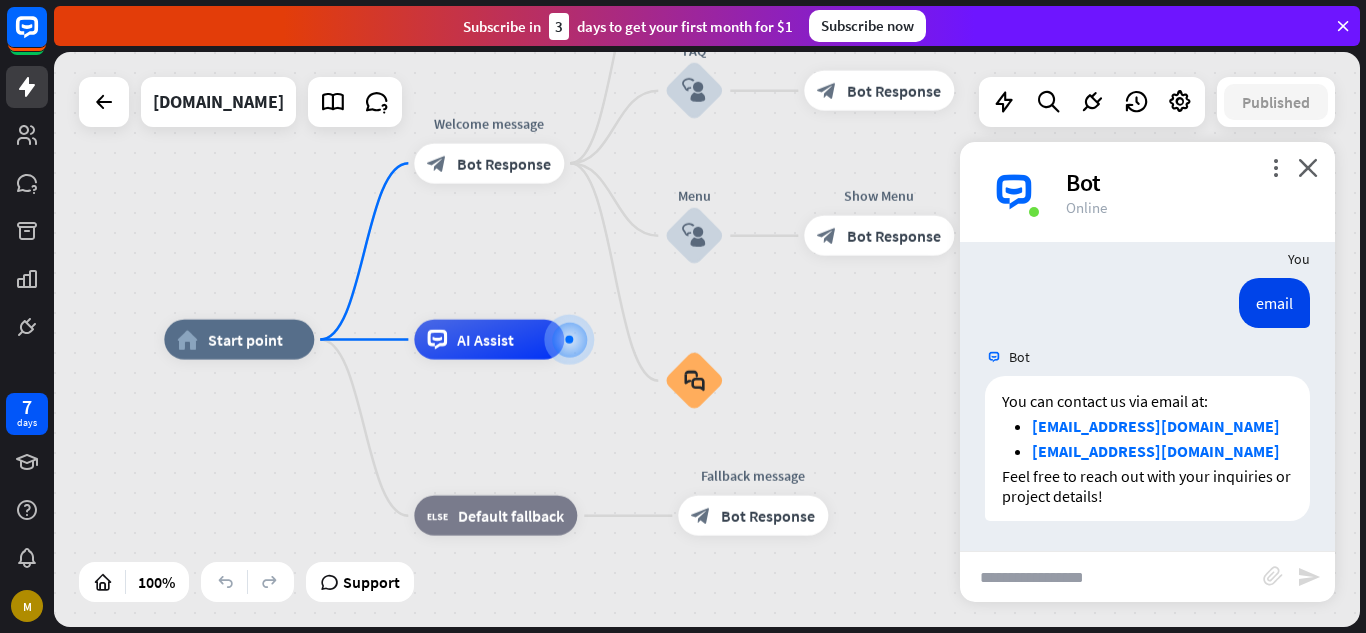 click at bounding box center (1111, 577) 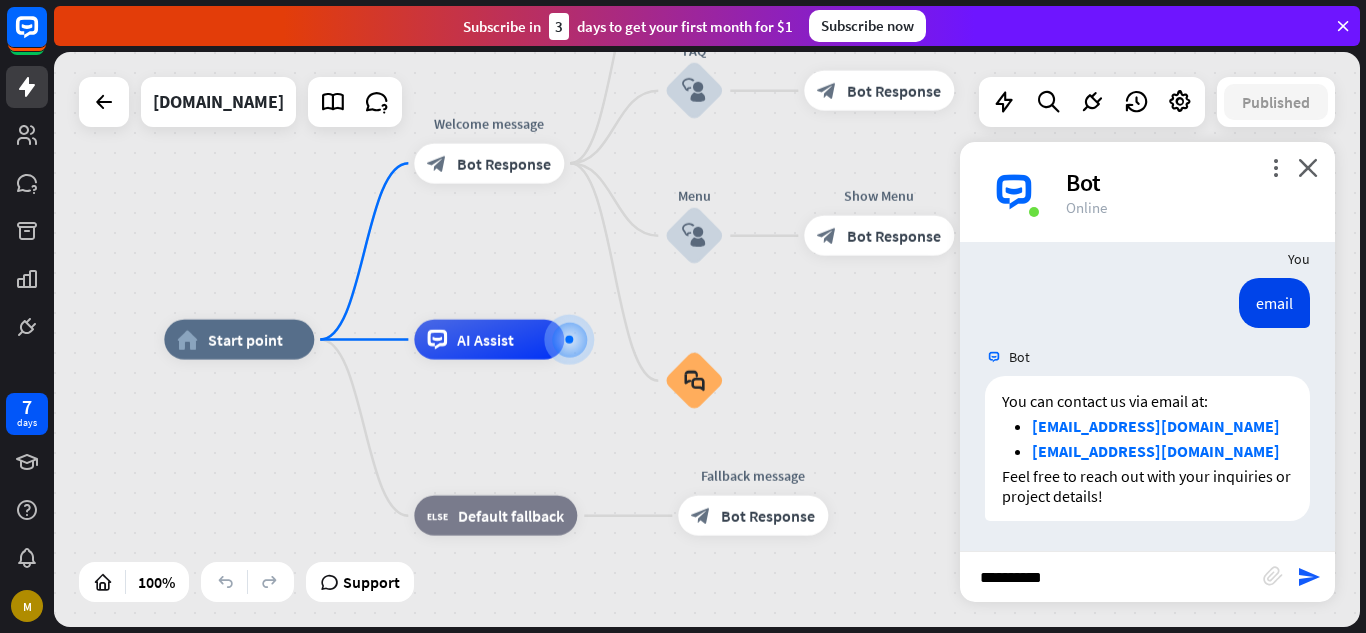 type on "**********" 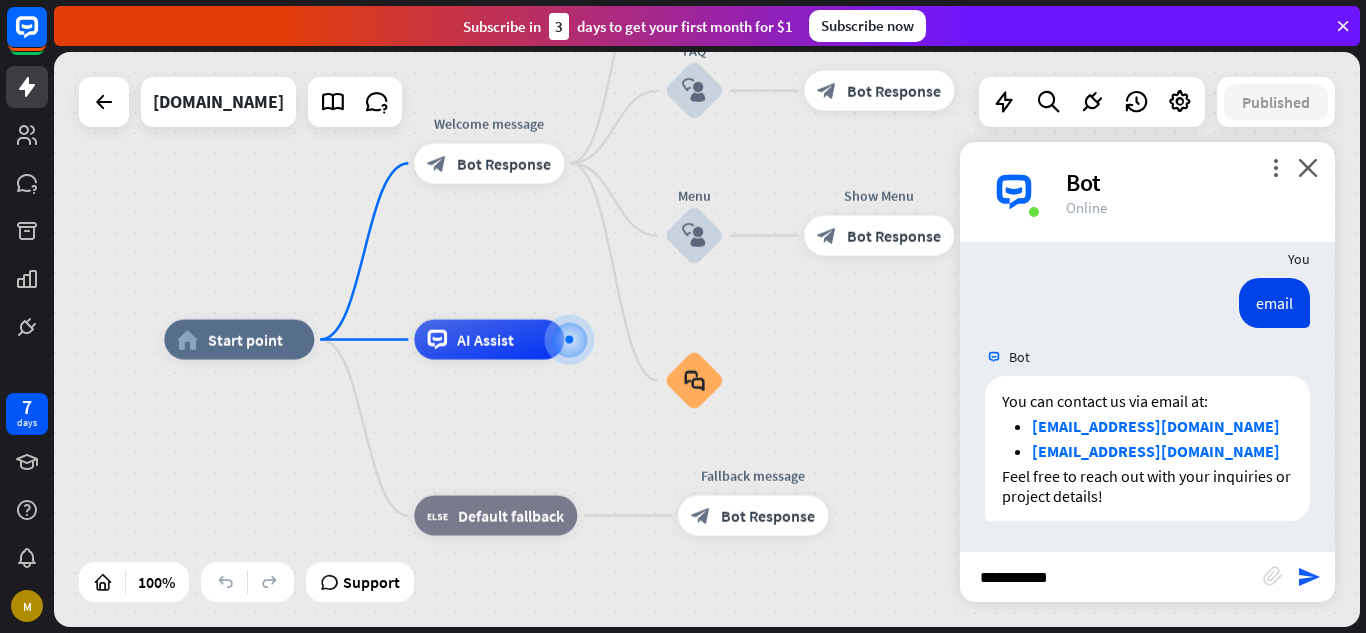 type 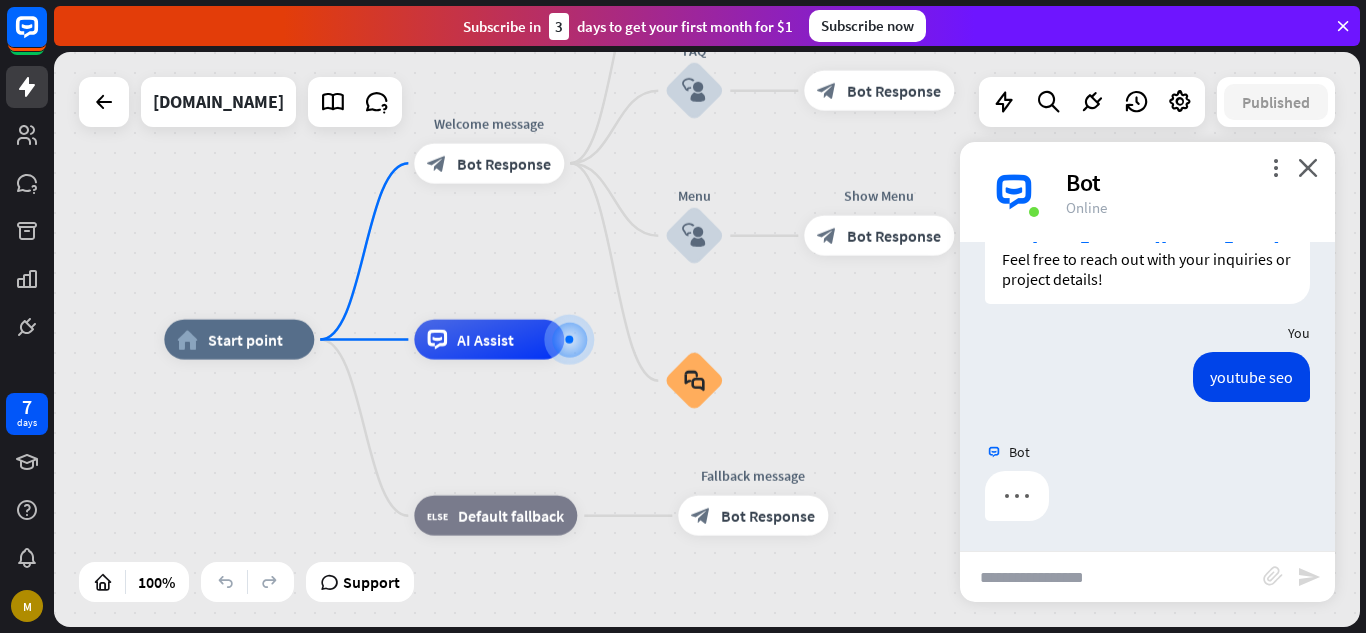 scroll, scrollTop: 377, scrollLeft: 0, axis: vertical 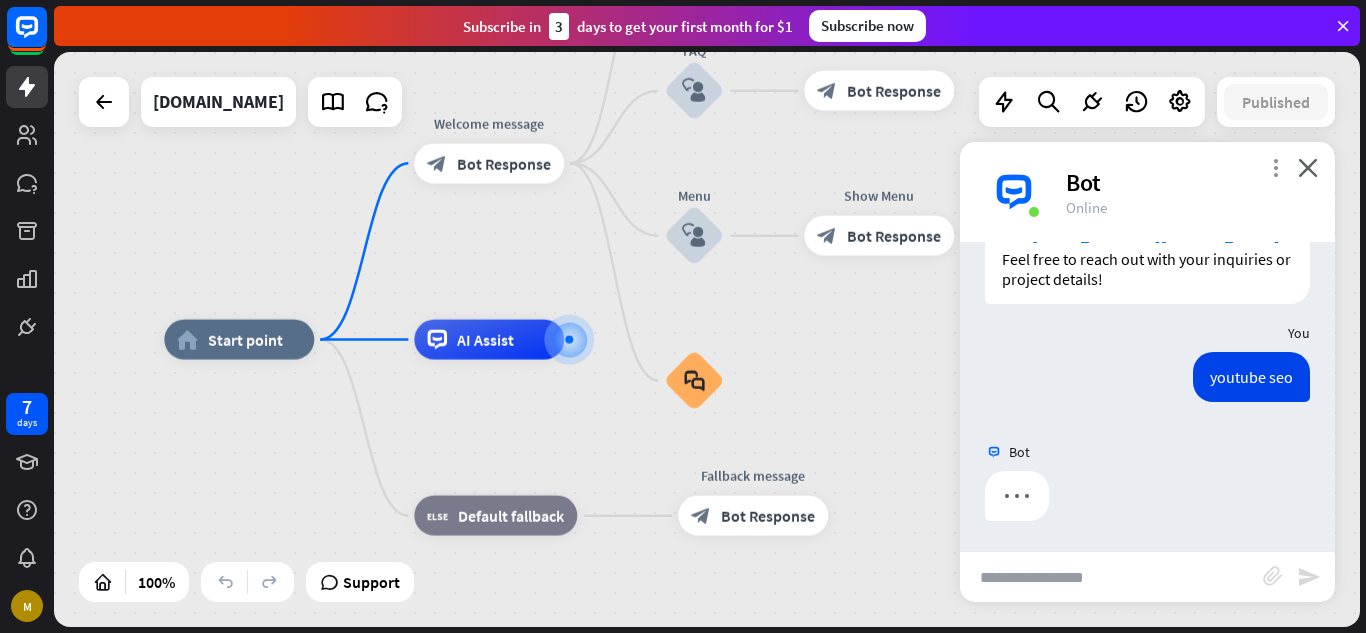 click on "more_vert" at bounding box center [1275, 167] 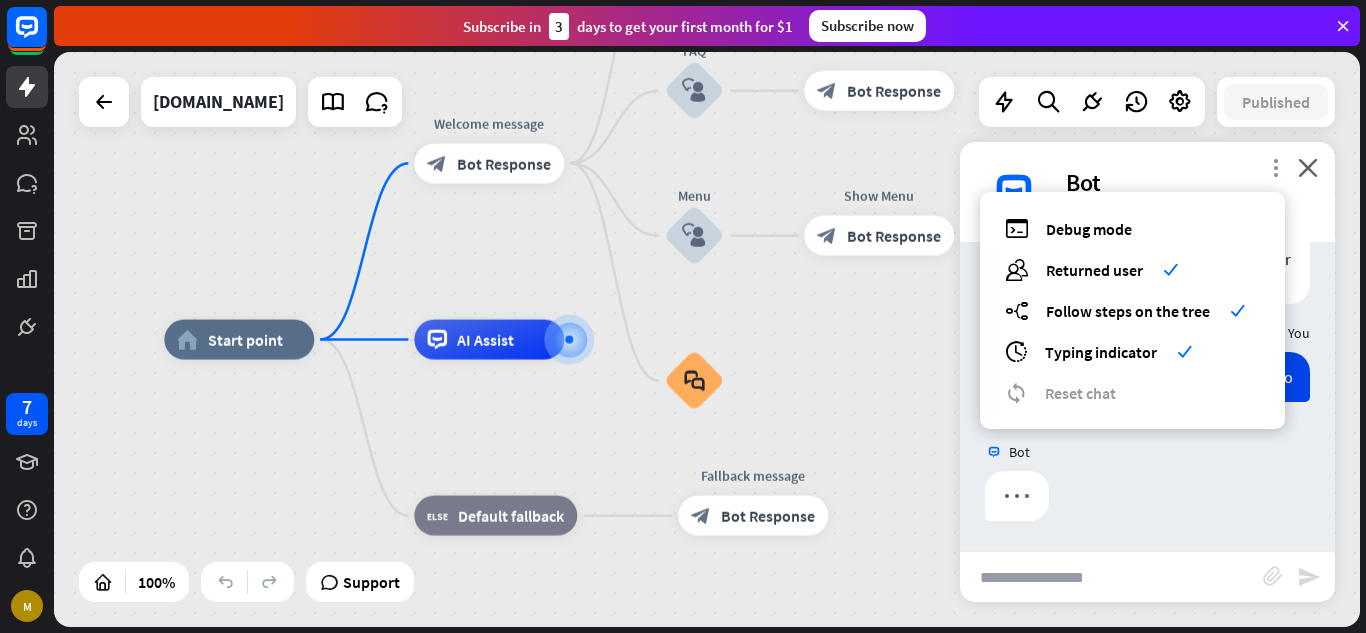 click on "more_vert" at bounding box center (1275, 167) 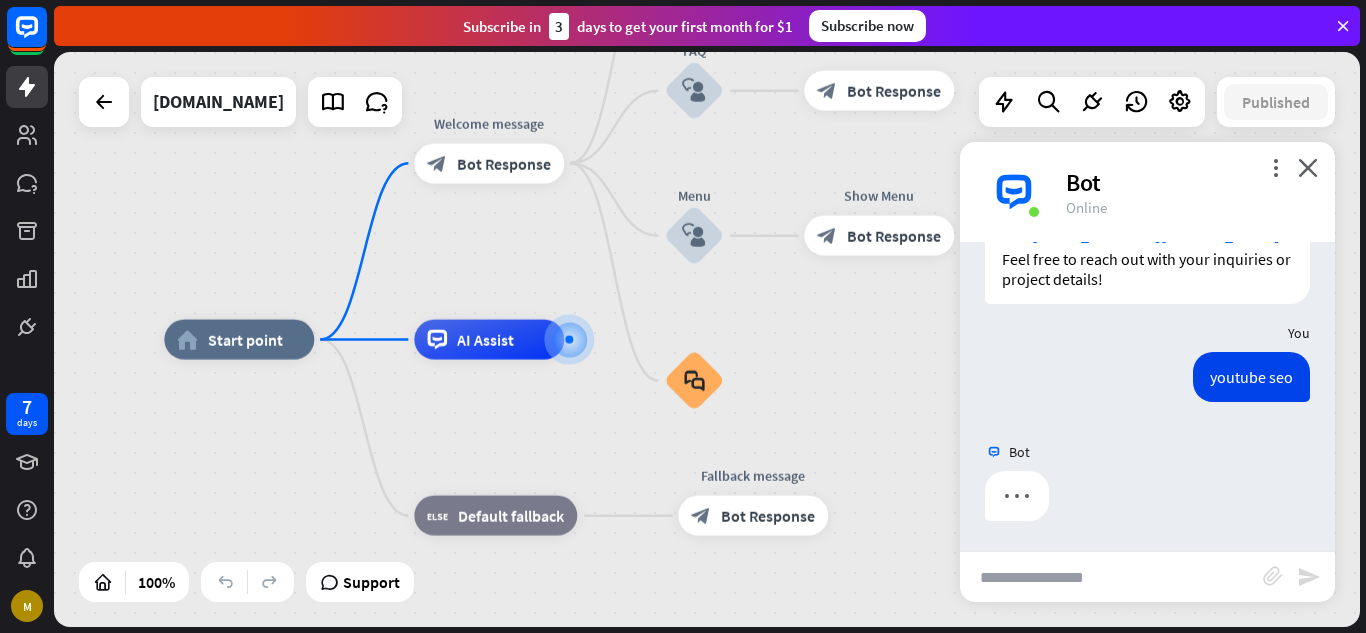 drag, startPoint x: 1168, startPoint y: 184, endPoint x: 1050, endPoint y: 195, distance: 118.511604 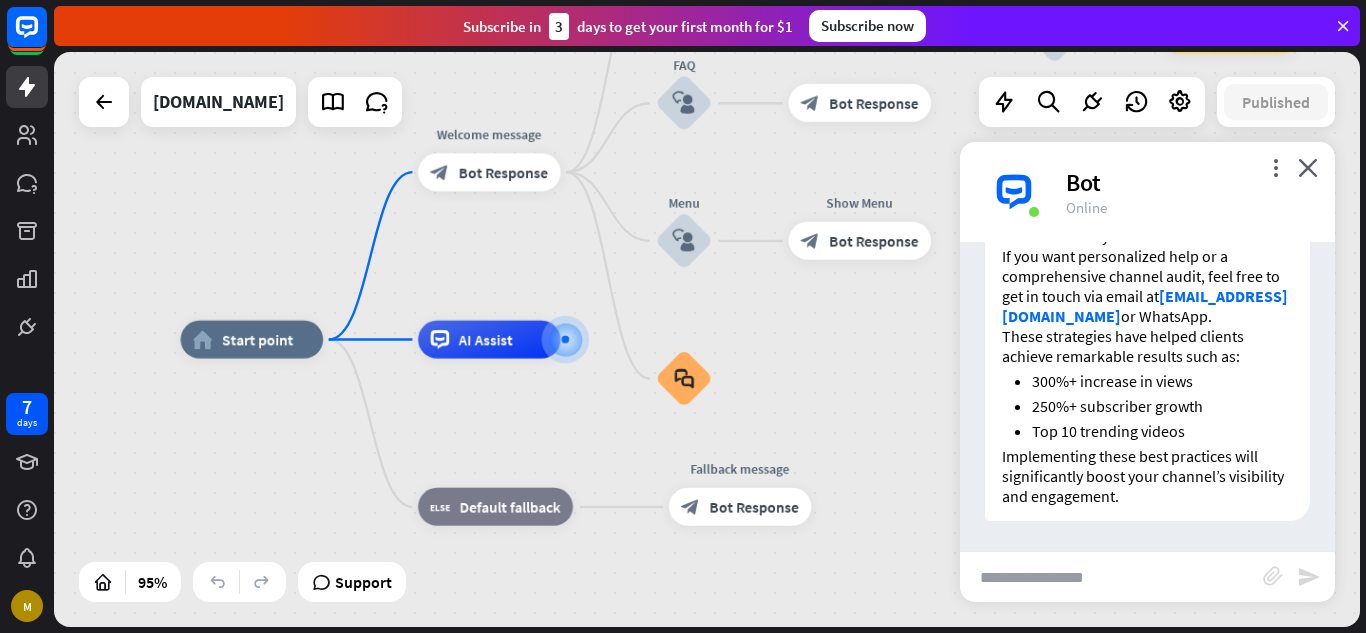 scroll, scrollTop: 1741, scrollLeft: 0, axis: vertical 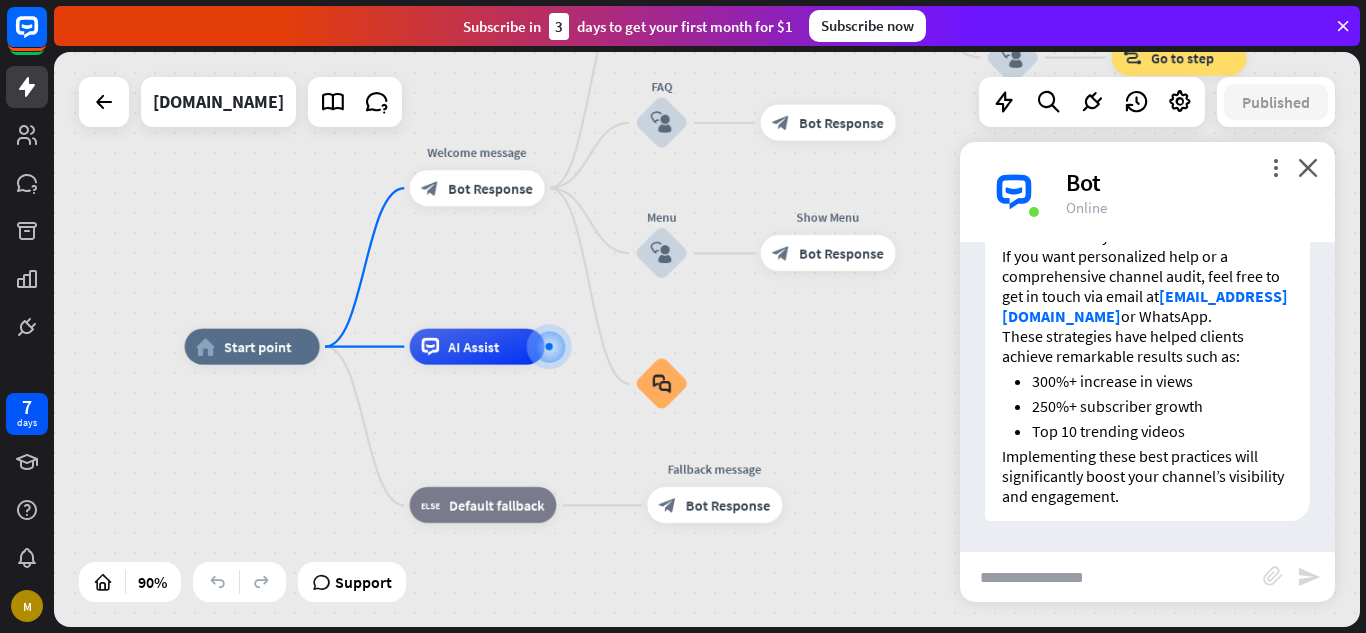 click at bounding box center [27, 174] 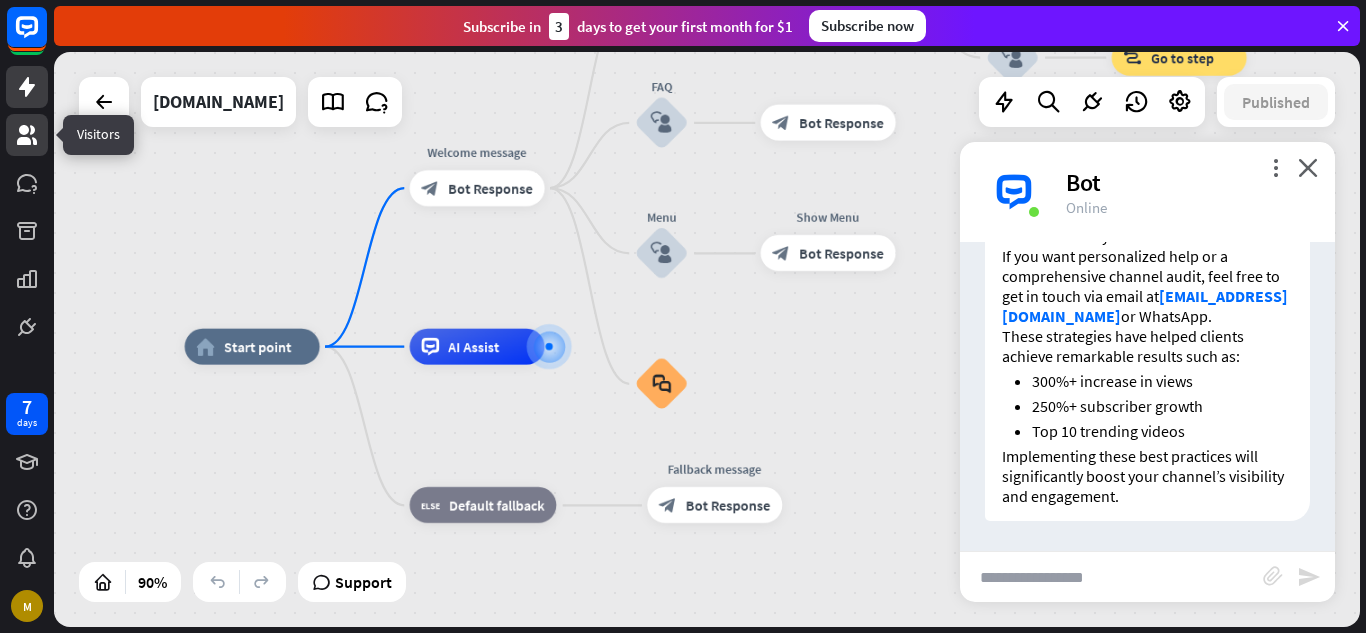 click 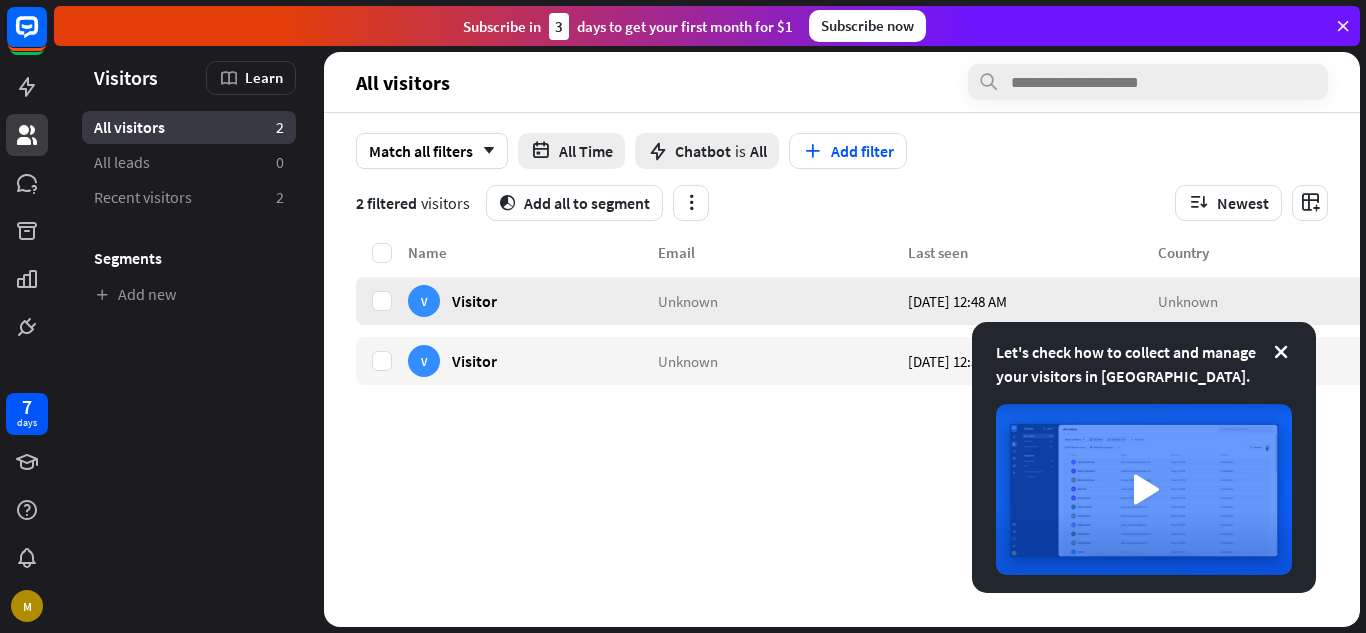 click on "Unknown" at bounding box center [783, 301] 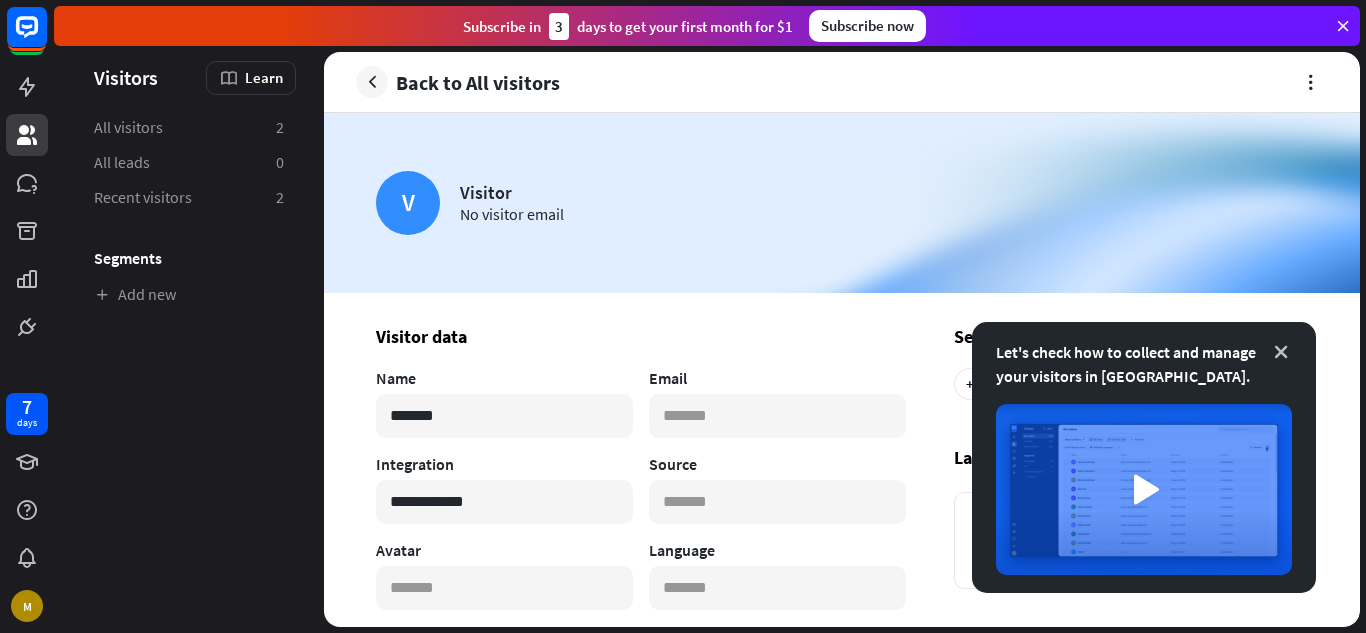 click at bounding box center (1281, 352) 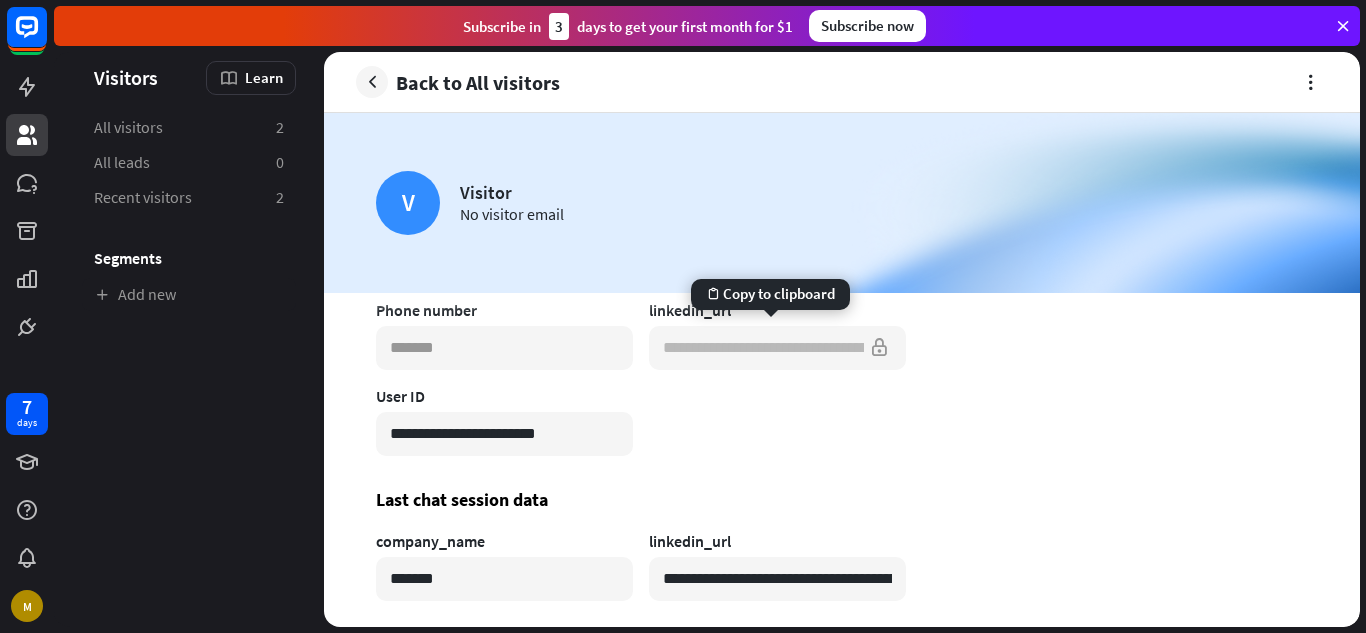 scroll, scrollTop: 676, scrollLeft: 0, axis: vertical 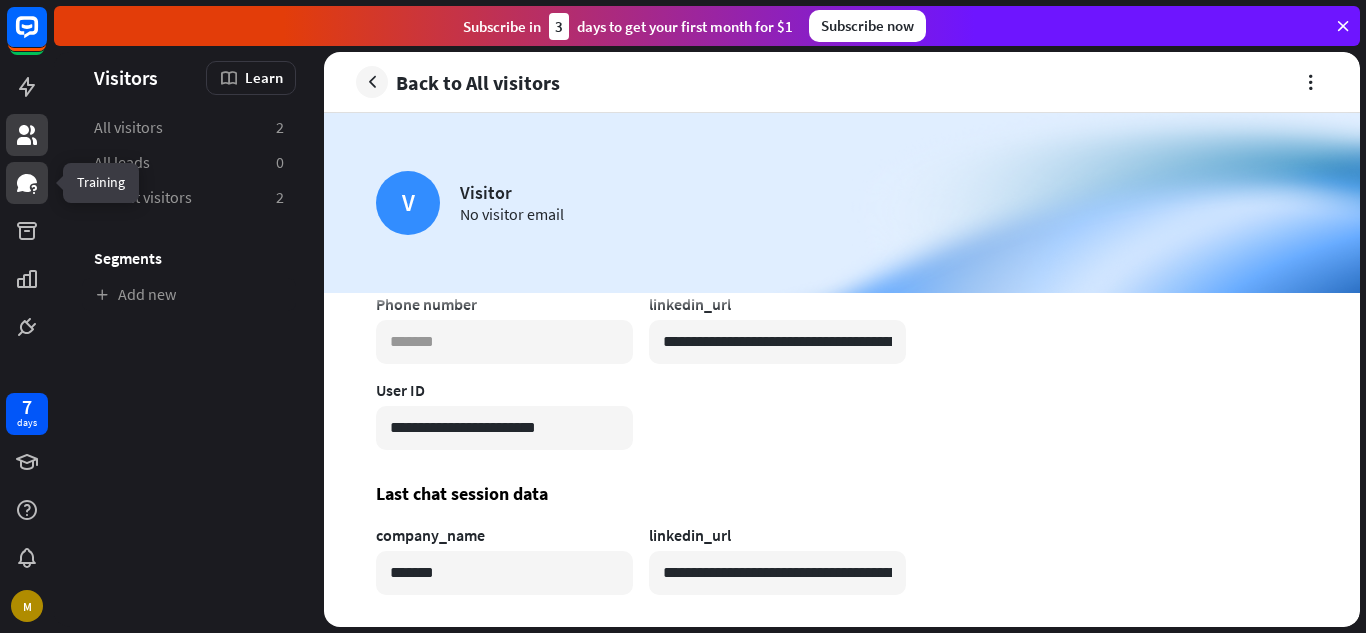 click at bounding box center (27, 183) 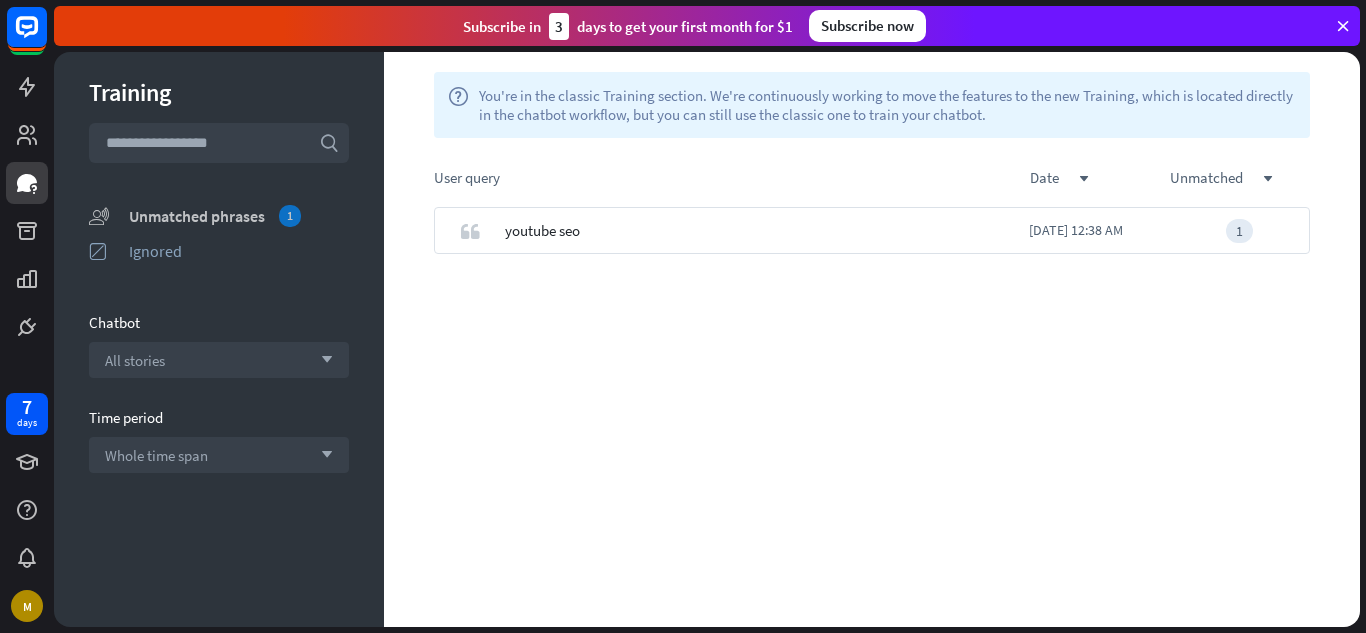 click on "1" at bounding box center (290, 216) 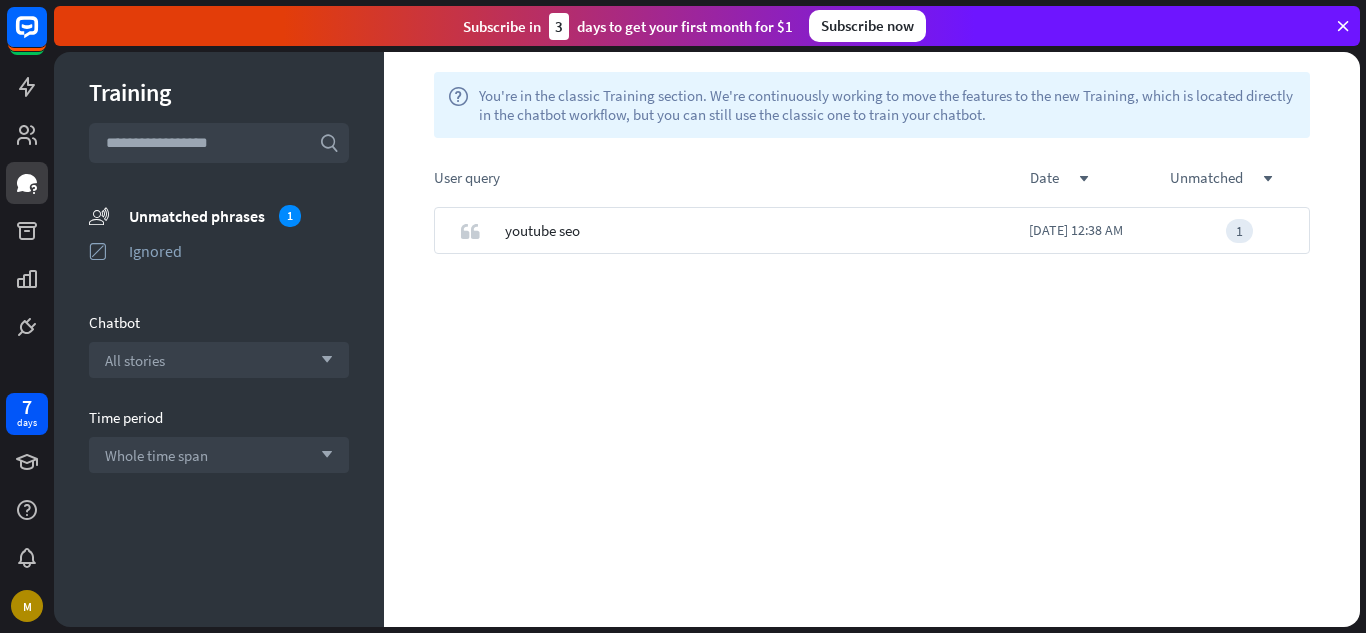click on "quote   youtube seo
[DATE] 12:38 AM
1" at bounding box center (872, 417) 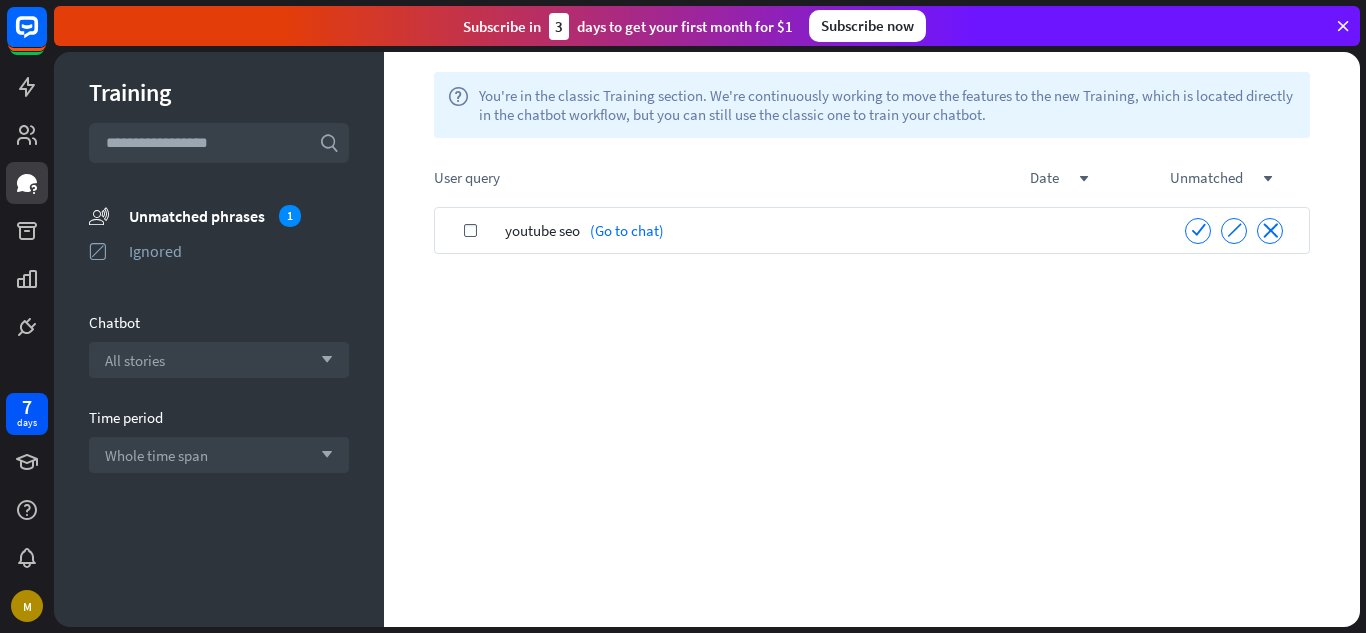 click on "youtube seo
(Go to chat)" at bounding box center (832, 230) 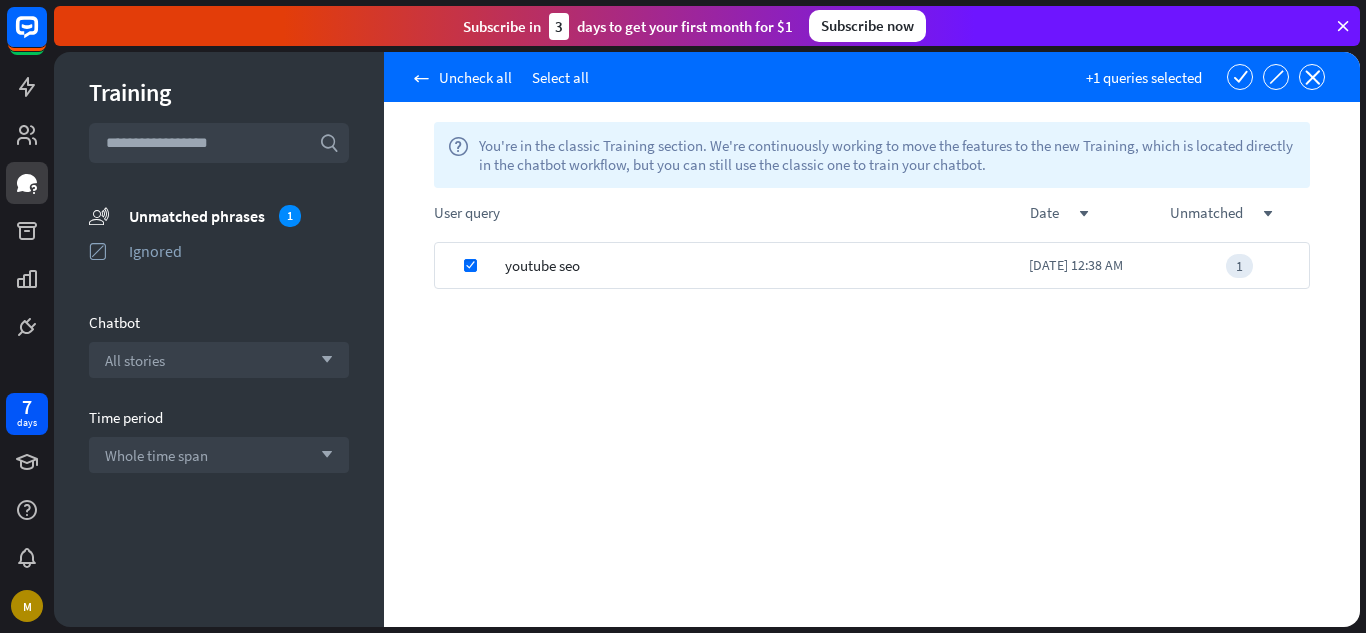 click on "youtube seo" at bounding box center (767, 265) 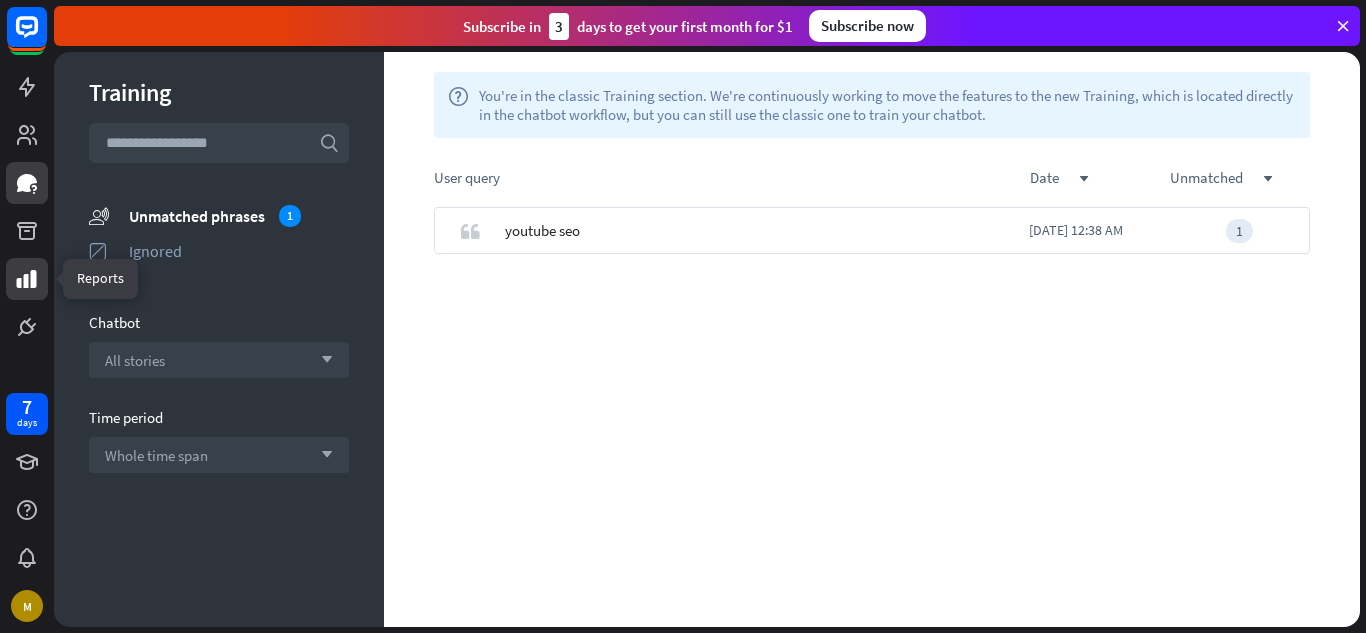 click at bounding box center [27, 279] 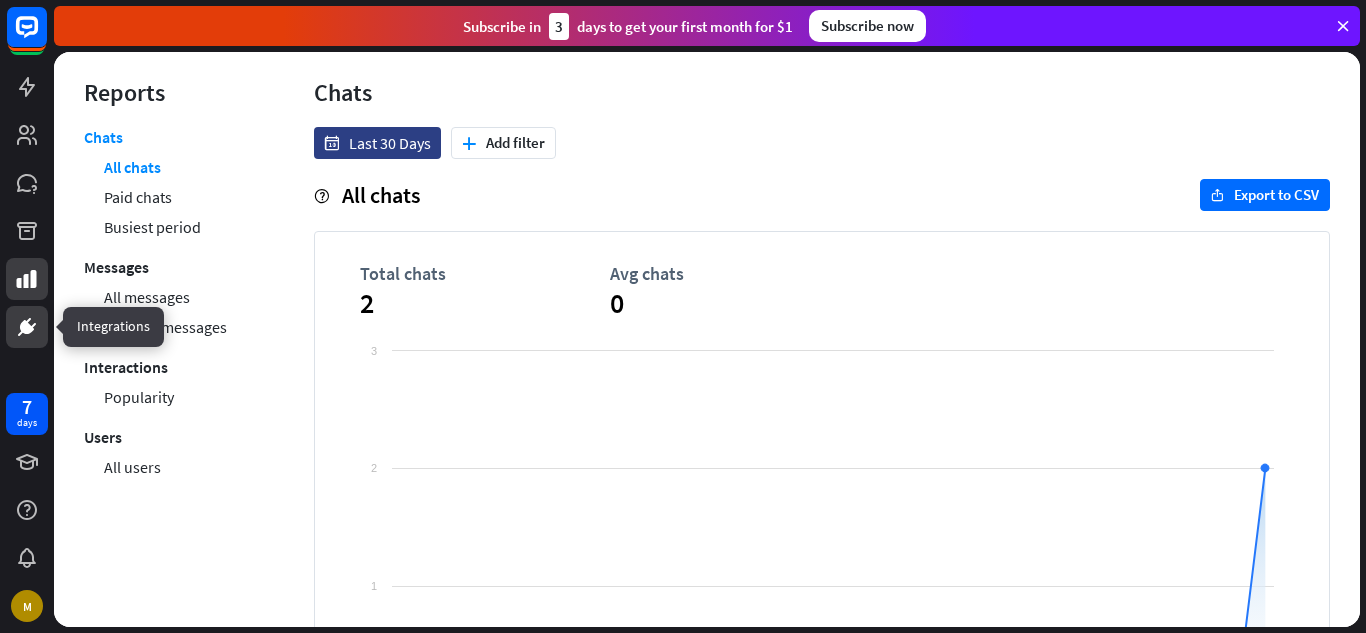 click 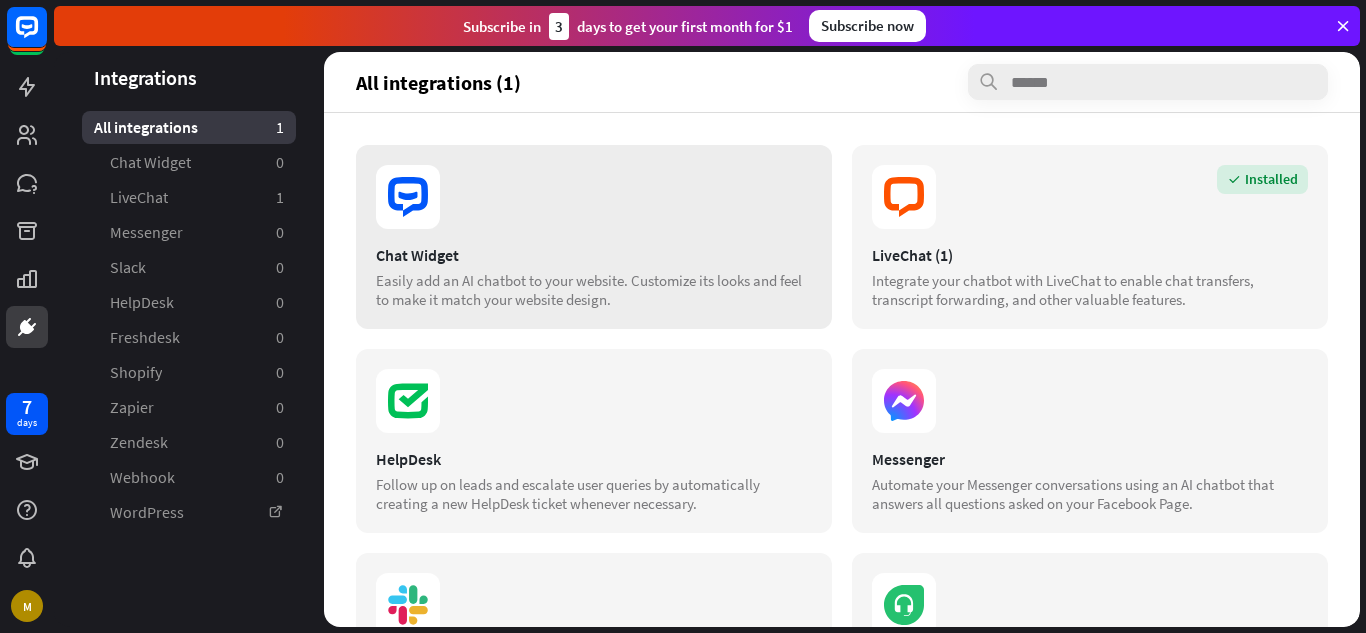 click at bounding box center [594, 197] 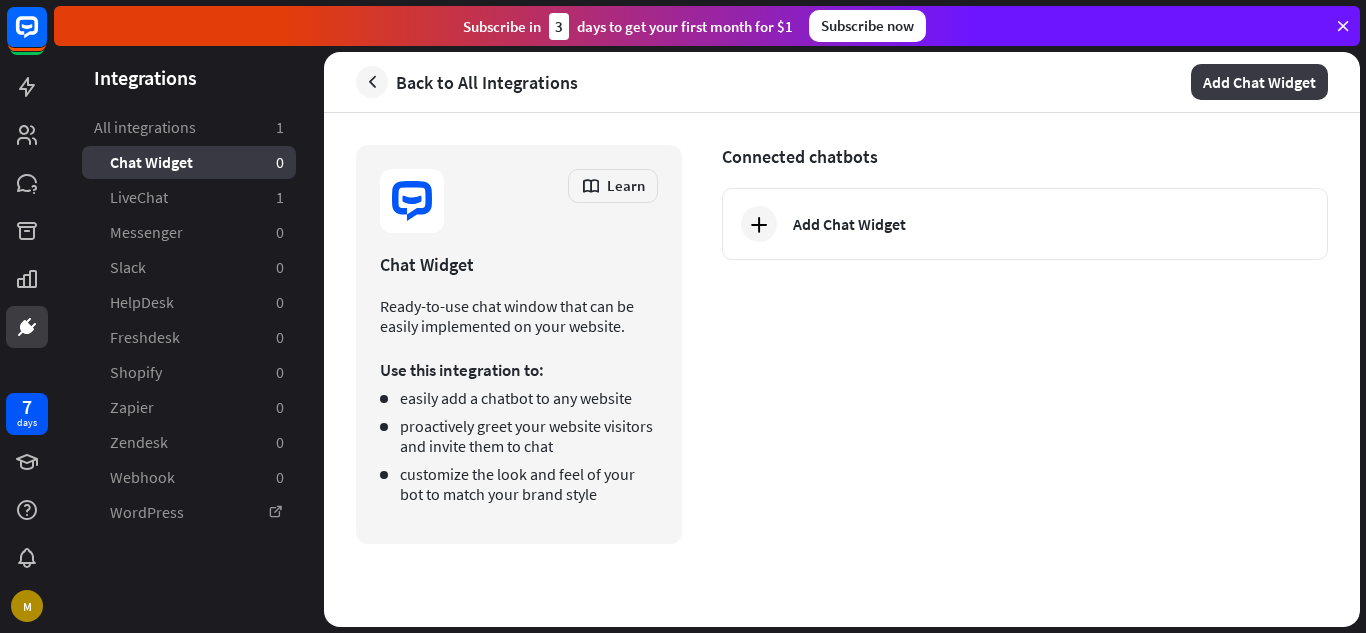 click on "Add Chat Widget" at bounding box center (1259, 82) 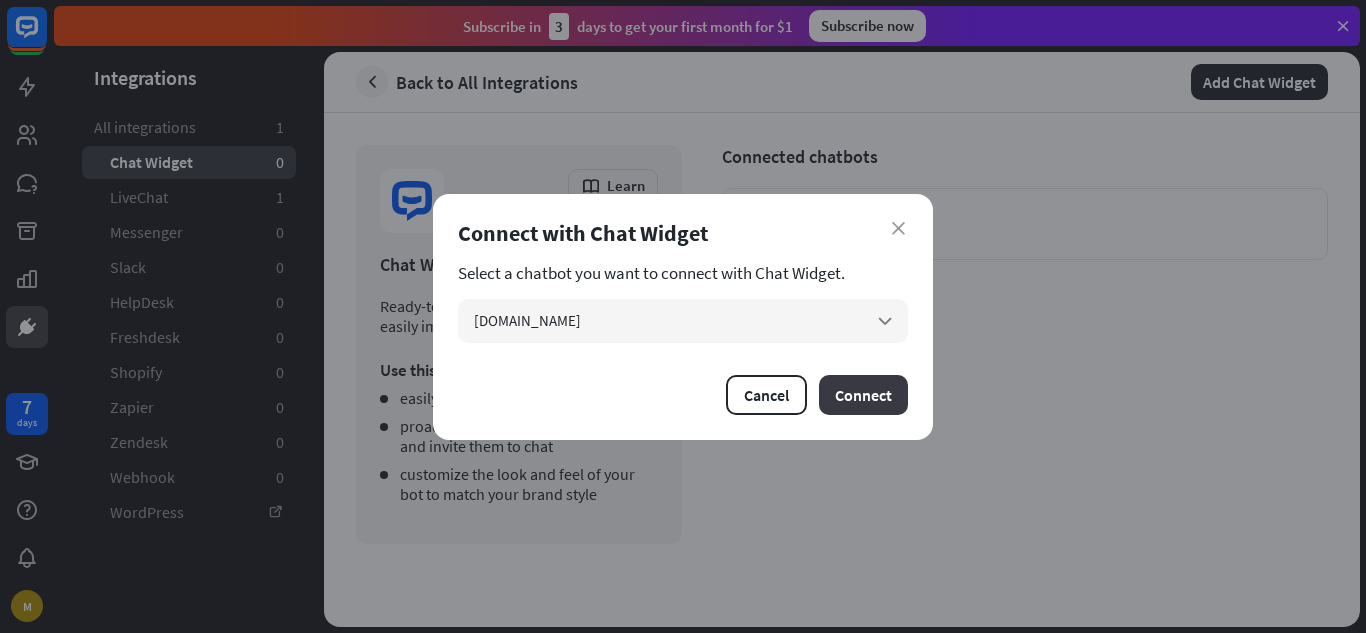 click on "Connect" at bounding box center [863, 395] 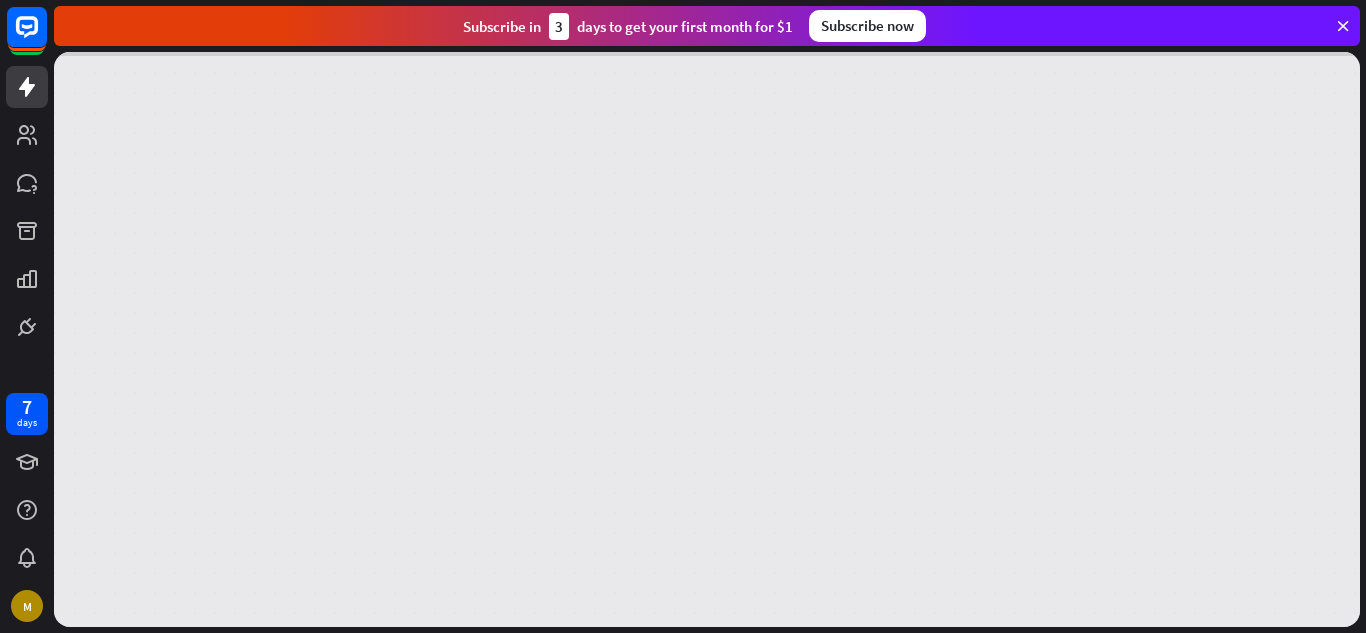 click at bounding box center (1343, 26) 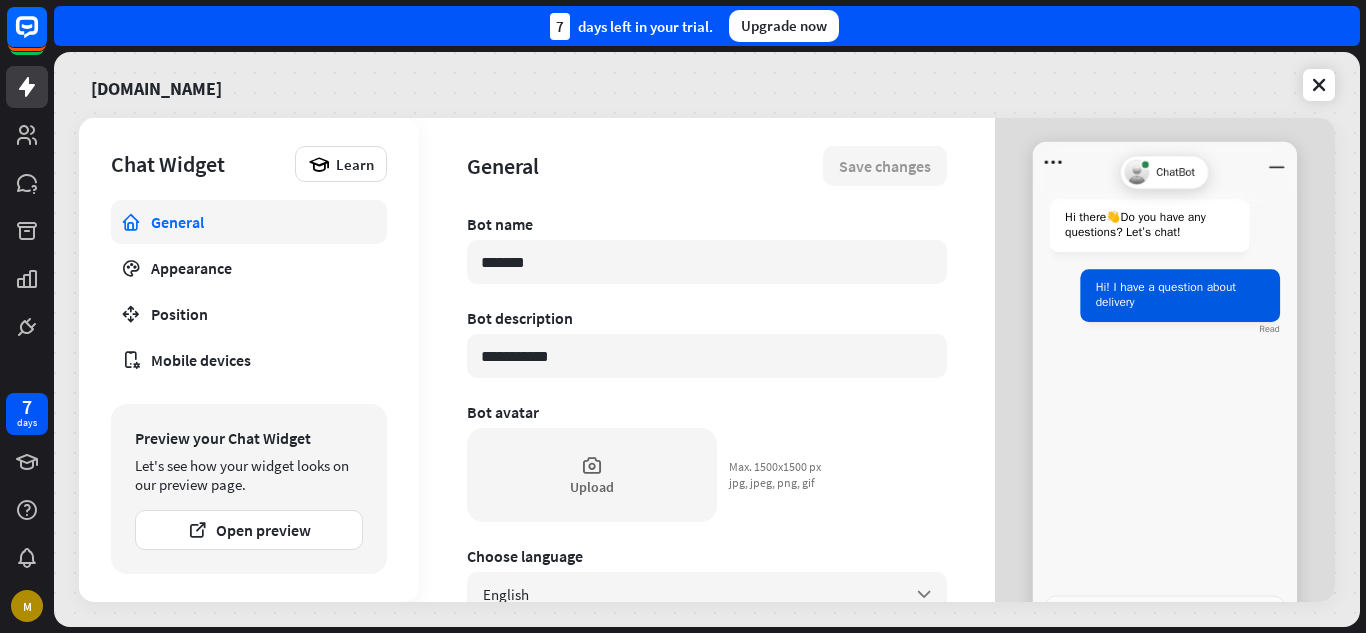 type on "*" 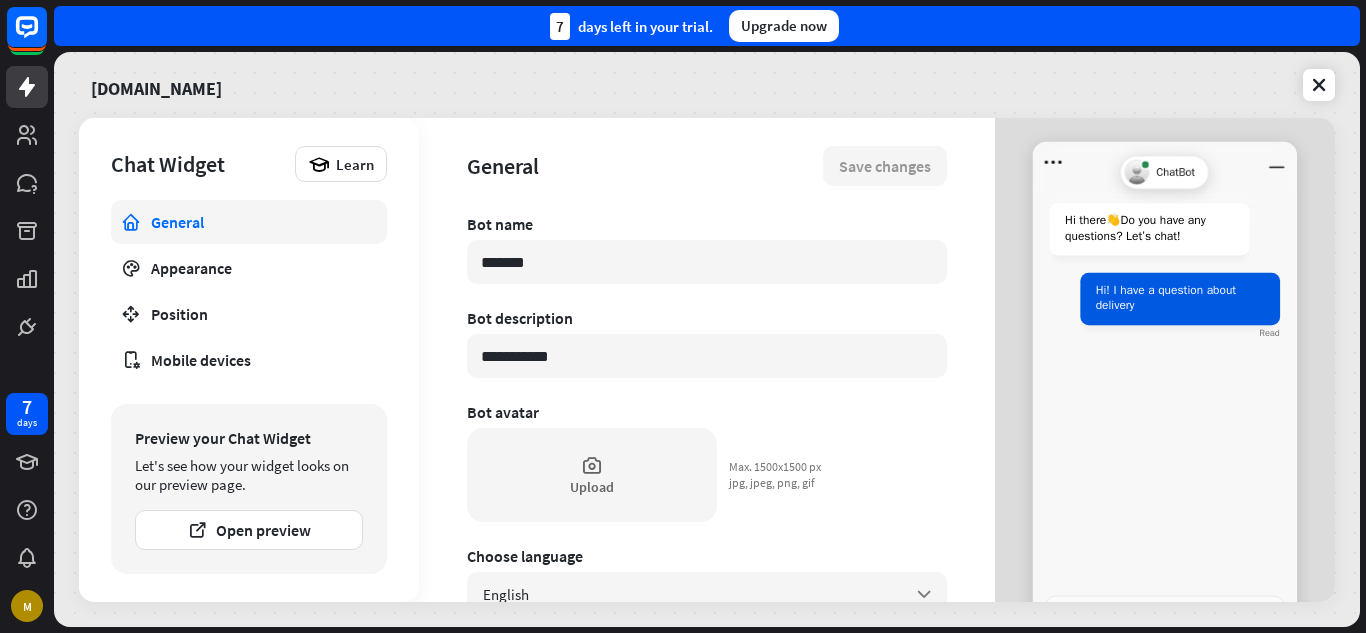 click 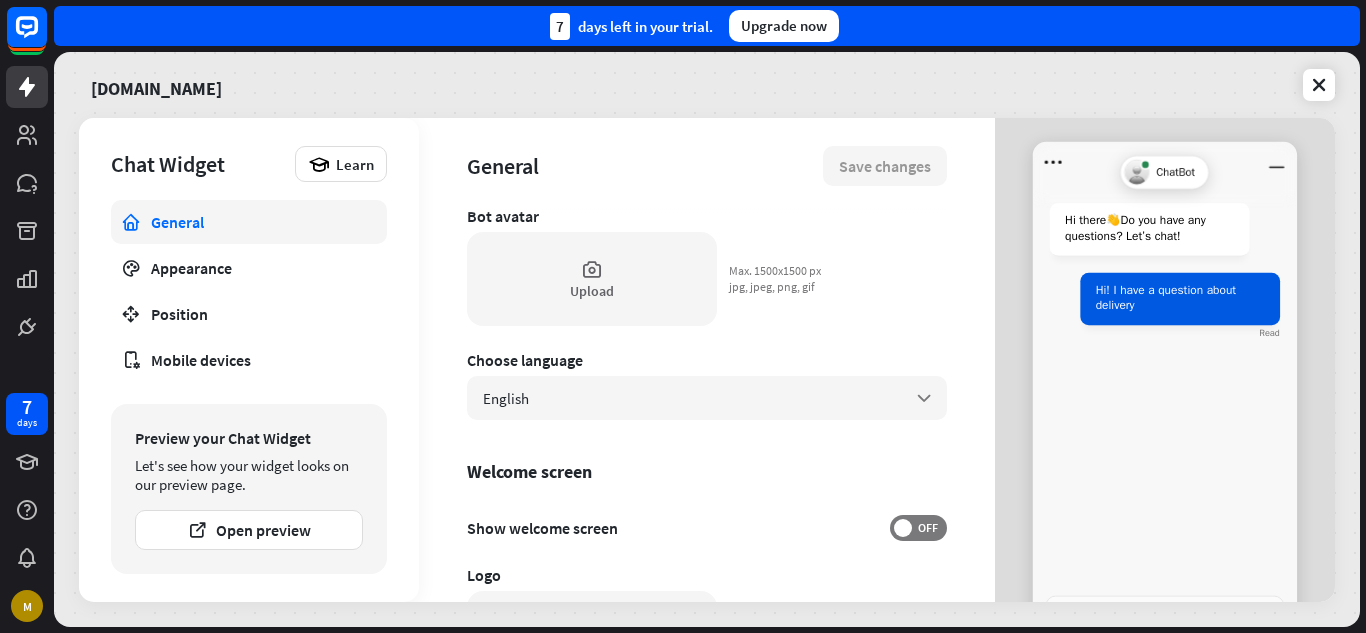 scroll, scrollTop: 200, scrollLeft: 0, axis: vertical 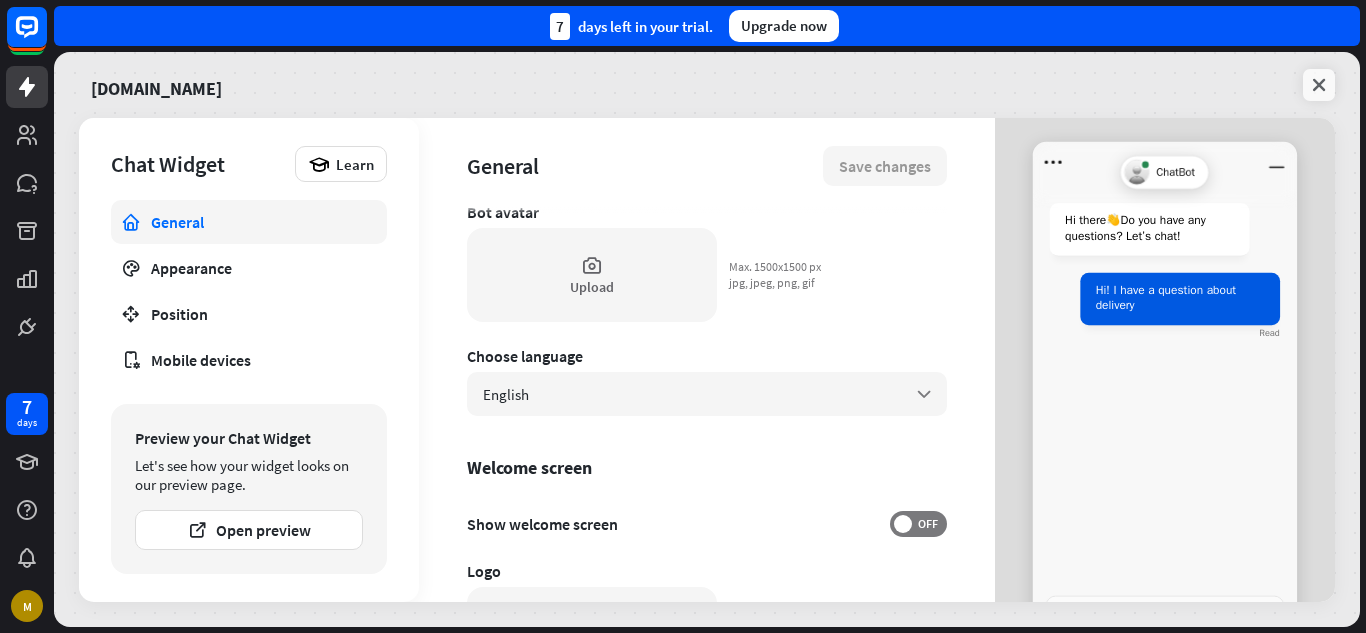 click at bounding box center [1319, 85] 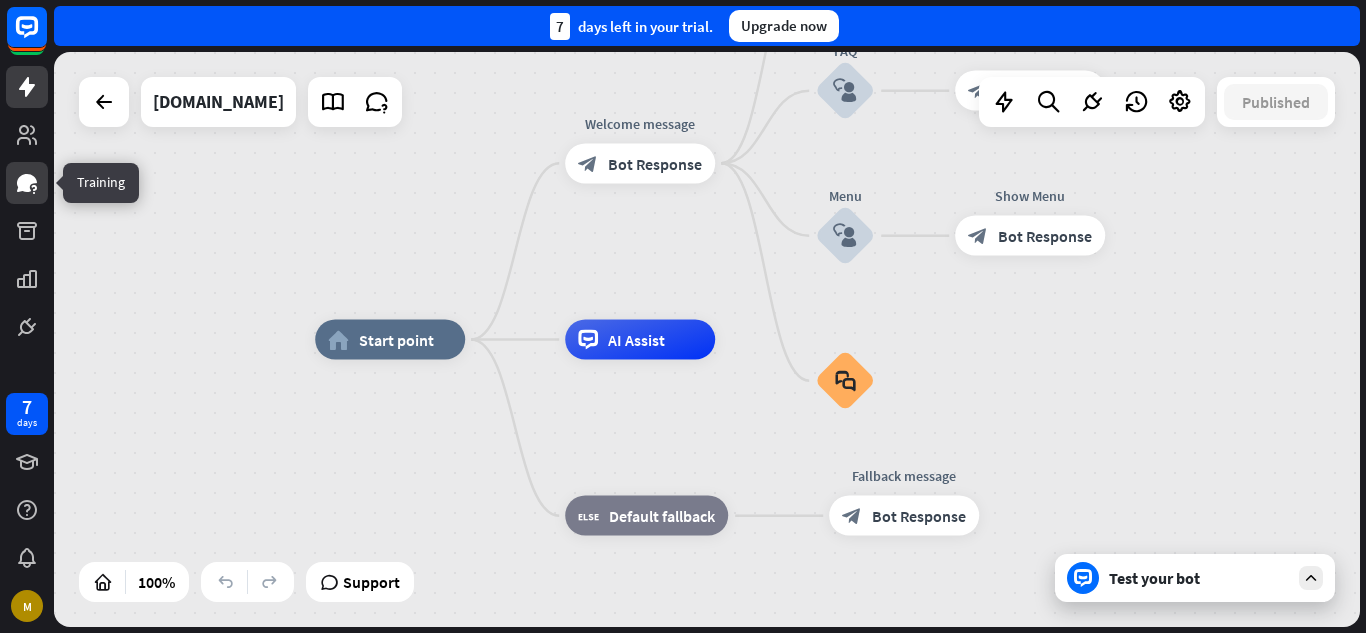 click at bounding box center (27, 183) 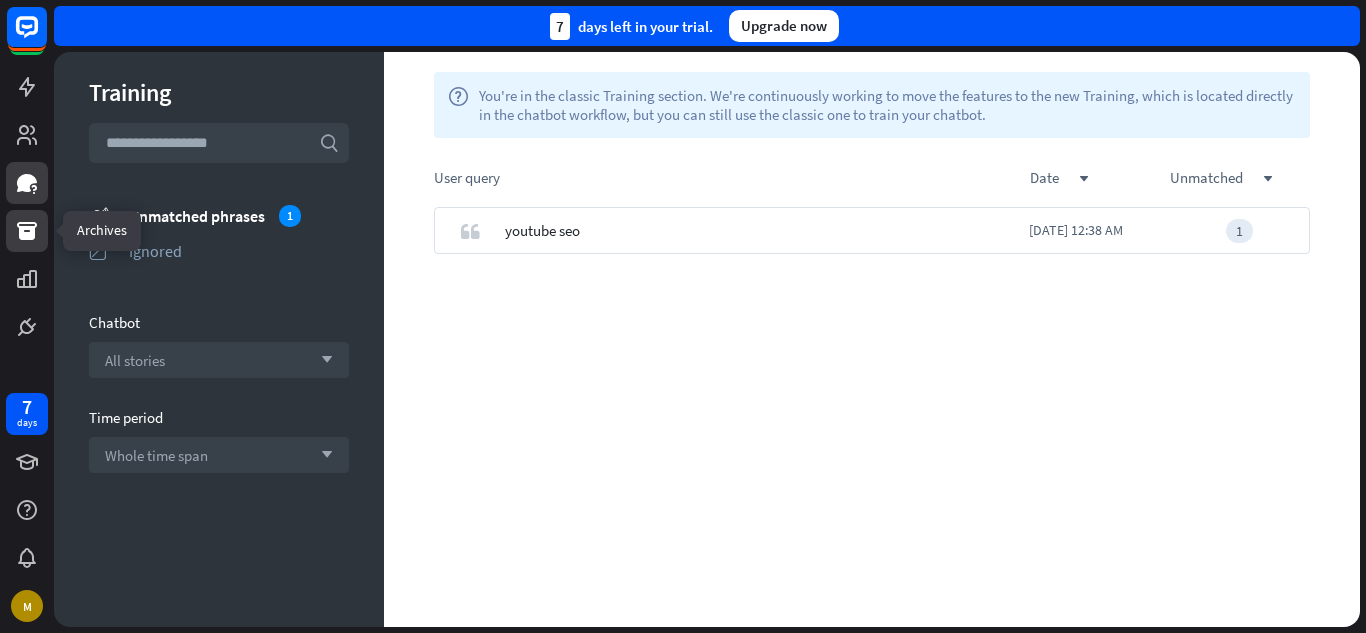 click 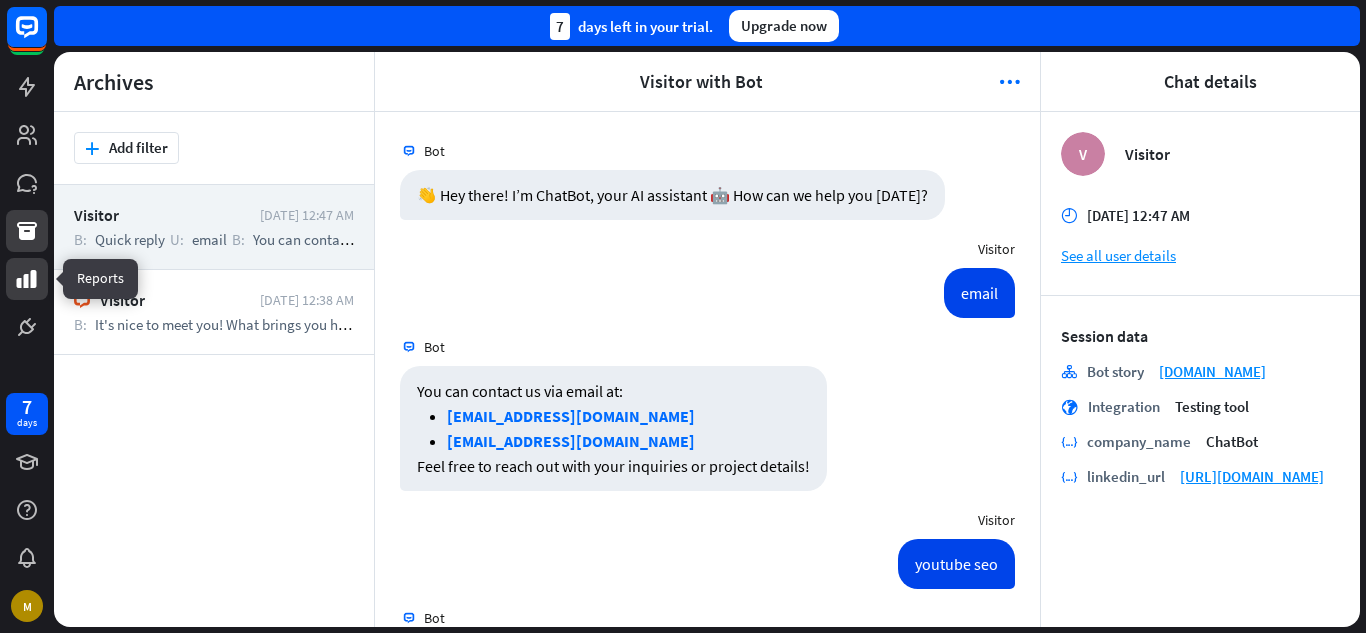 scroll, scrollTop: 815, scrollLeft: 0, axis: vertical 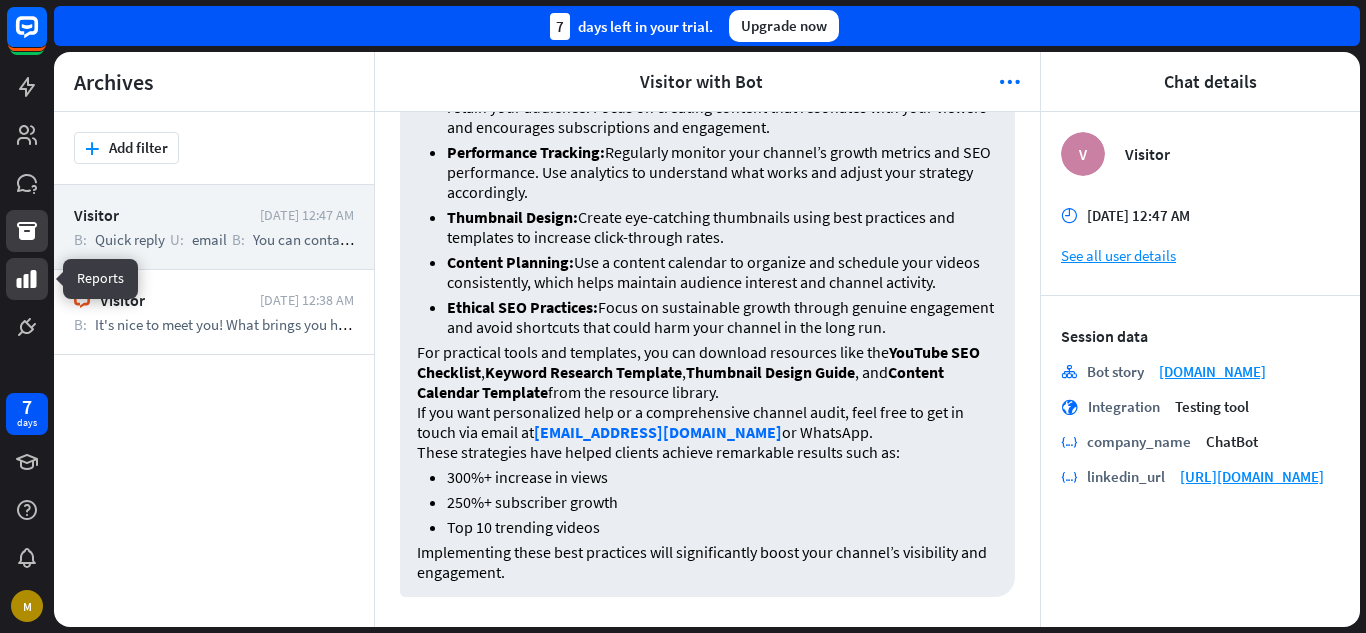 click 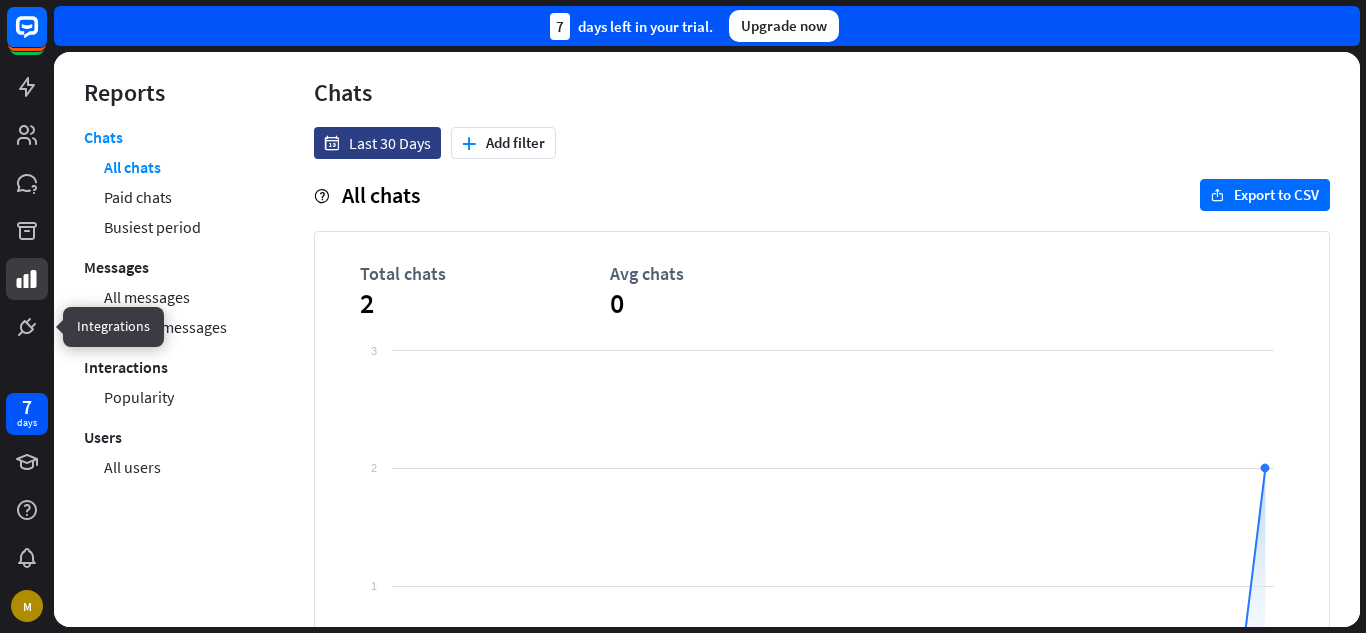 click at bounding box center (27, 327) 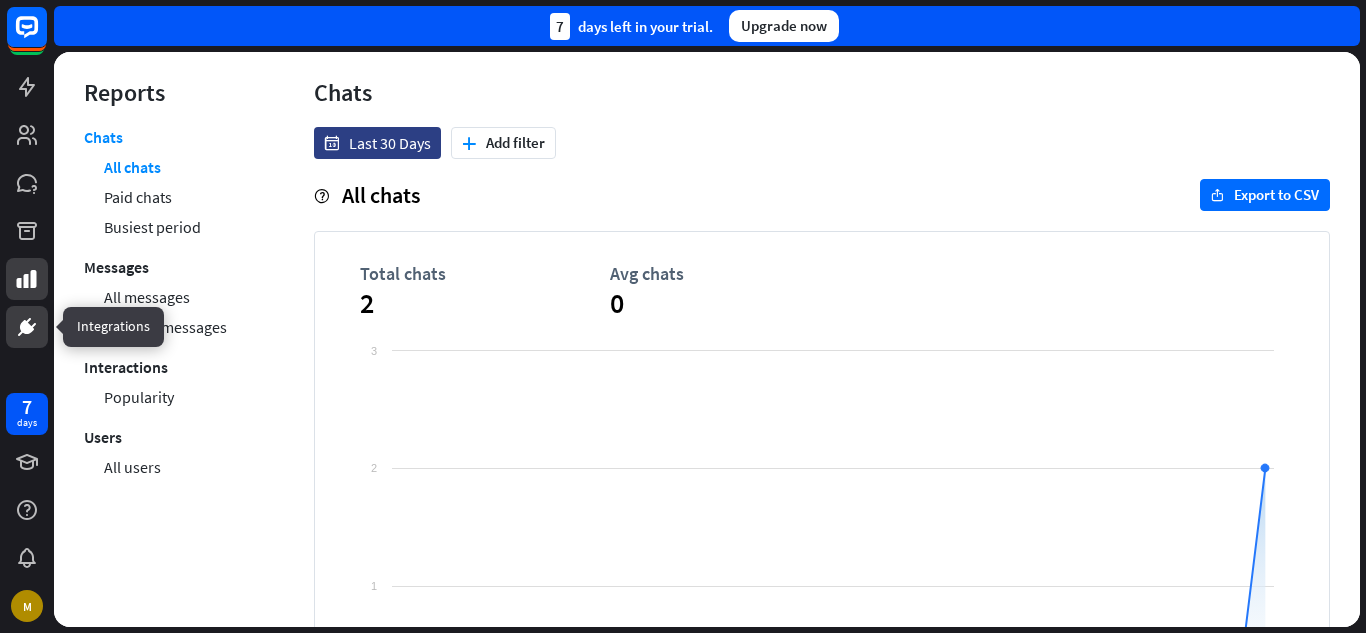 click at bounding box center (27, 327) 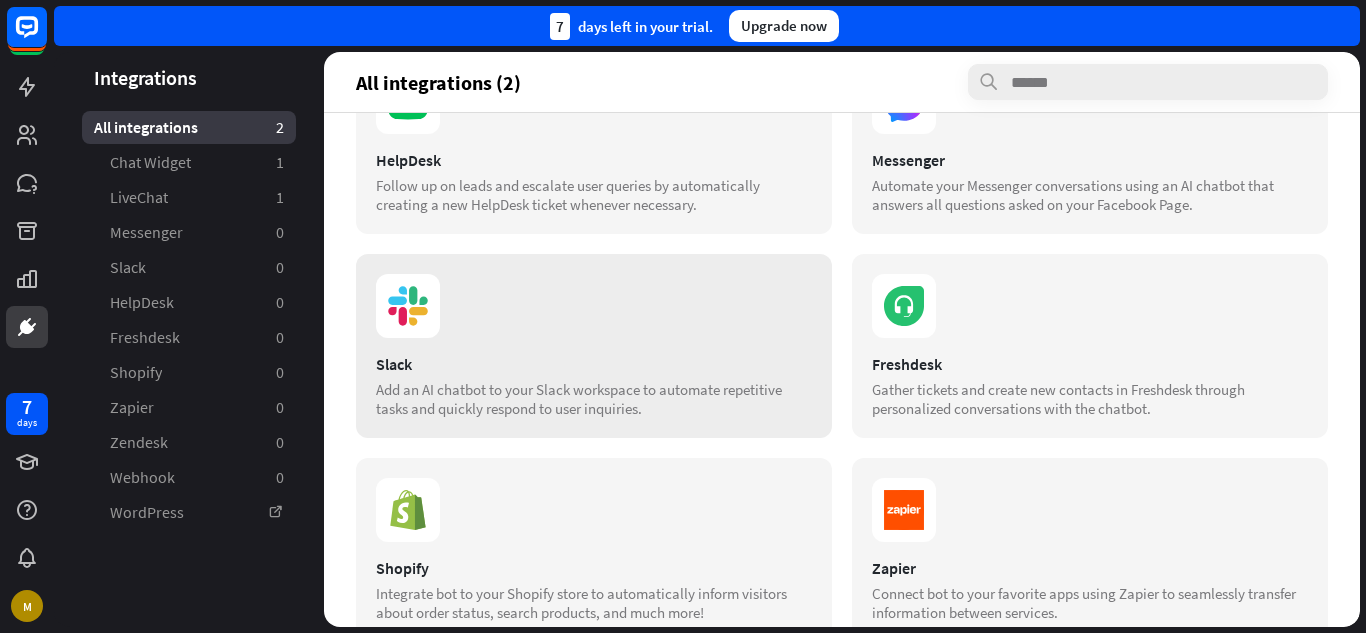 scroll, scrollTop: 300, scrollLeft: 0, axis: vertical 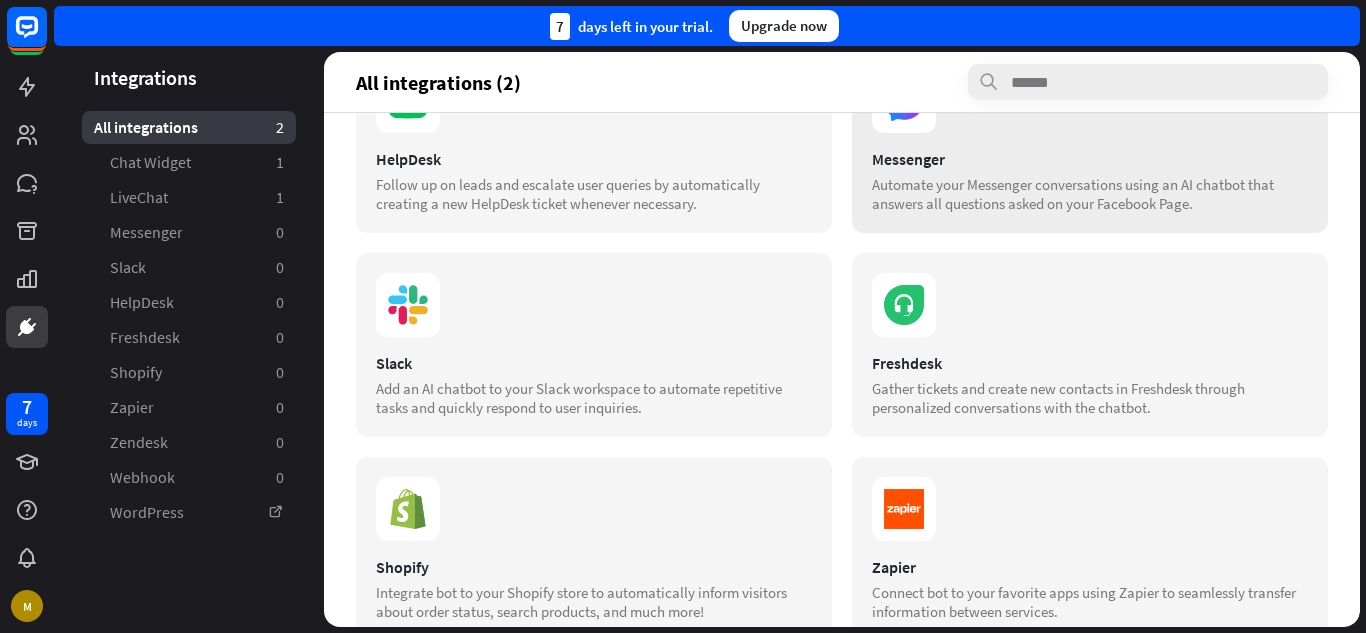 click on "Automate your Messenger conversations using an AI chatbot that answers all questions asked on your Facebook Page." at bounding box center [1090, 194] 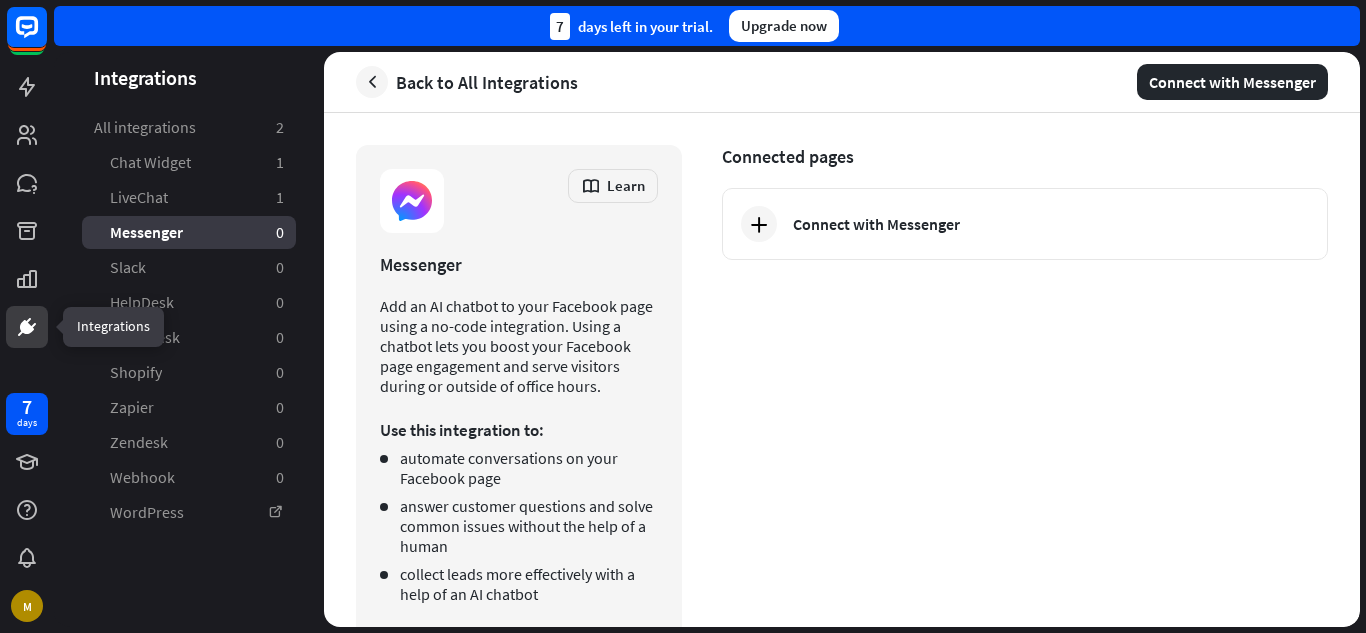 click 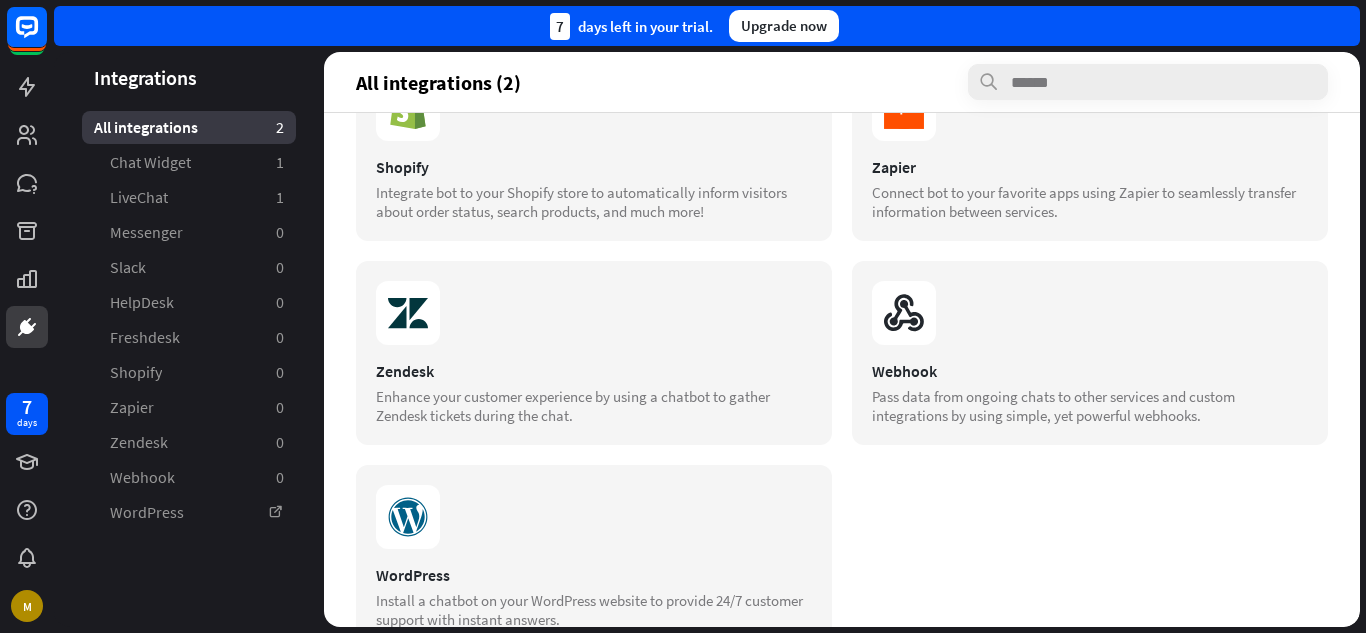 scroll, scrollTop: 754, scrollLeft: 0, axis: vertical 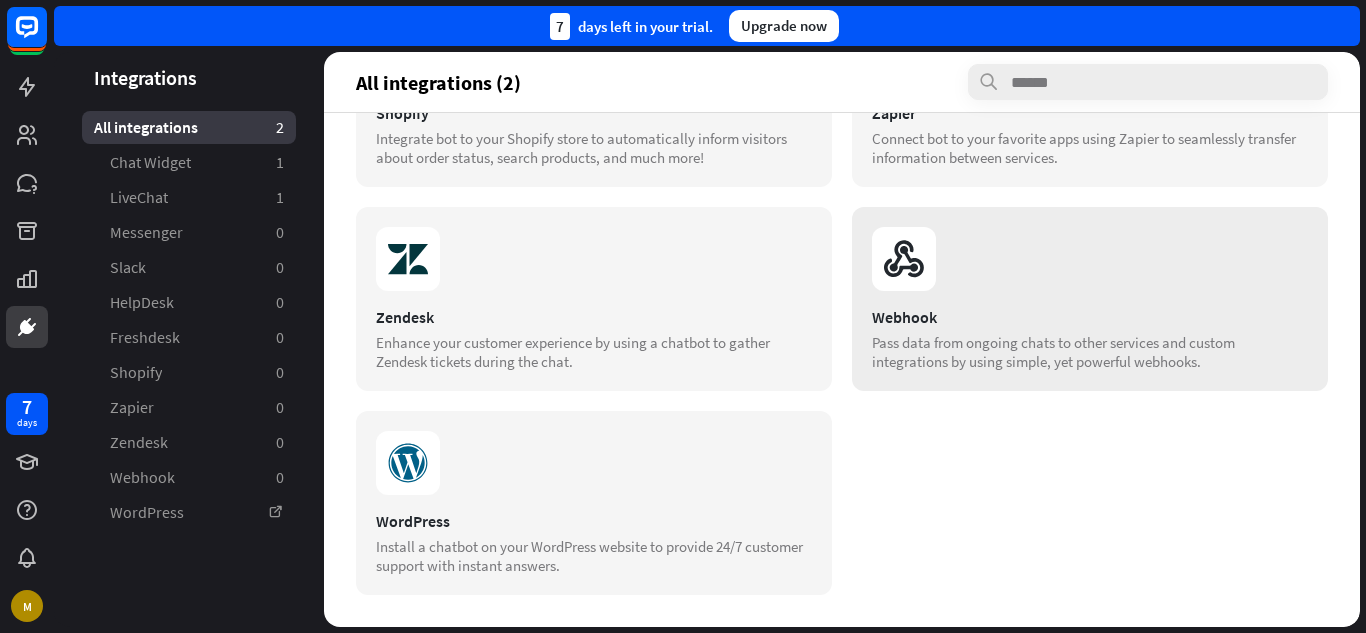 click at bounding box center (1090, 259) 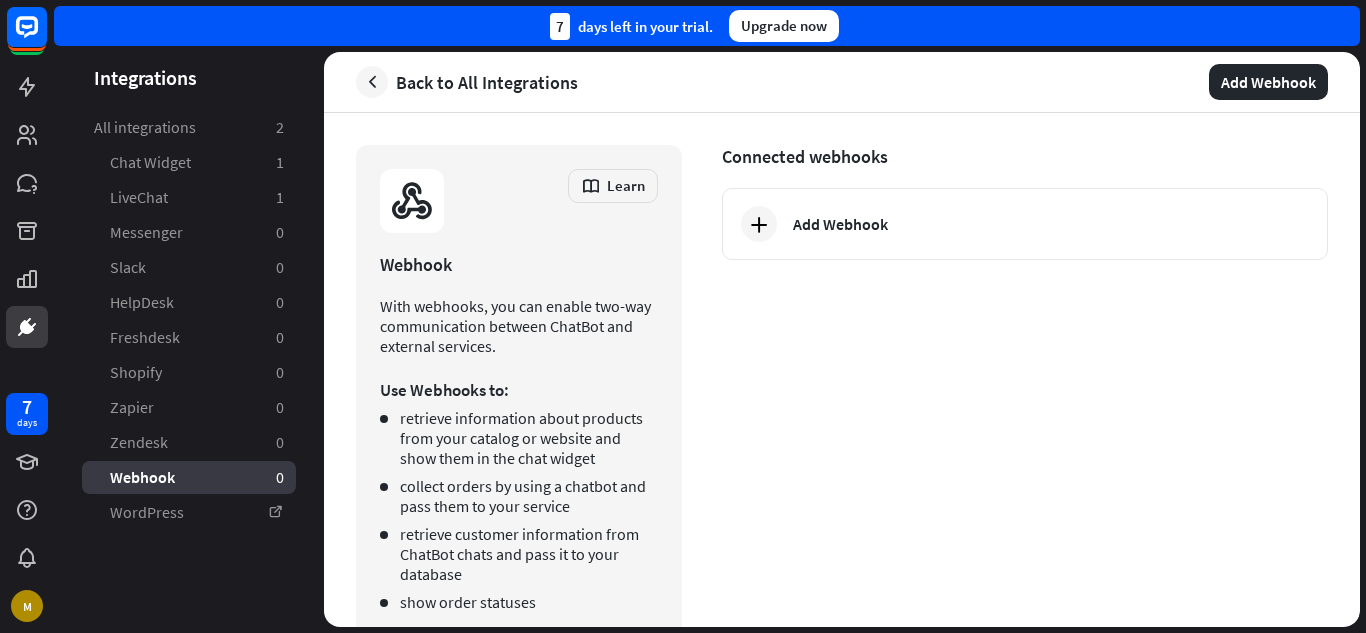 scroll, scrollTop: 57, scrollLeft: 0, axis: vertical 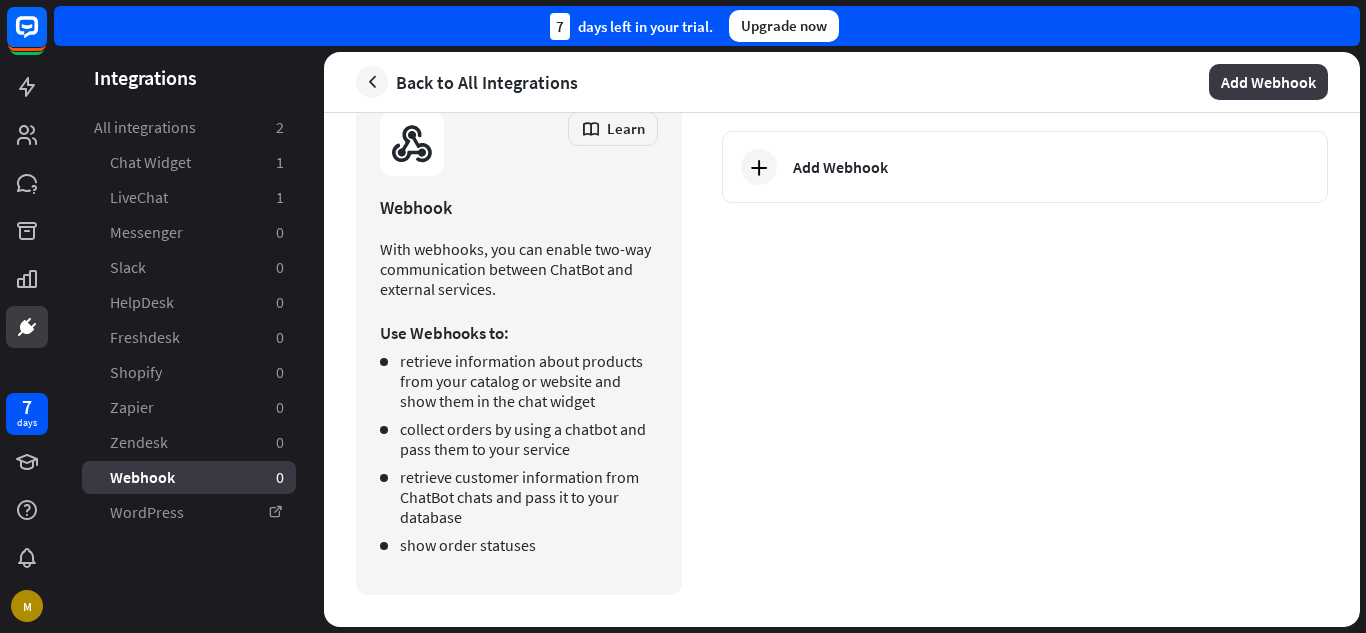 click on "Add Webhook" at bounding box center [1268, 82] 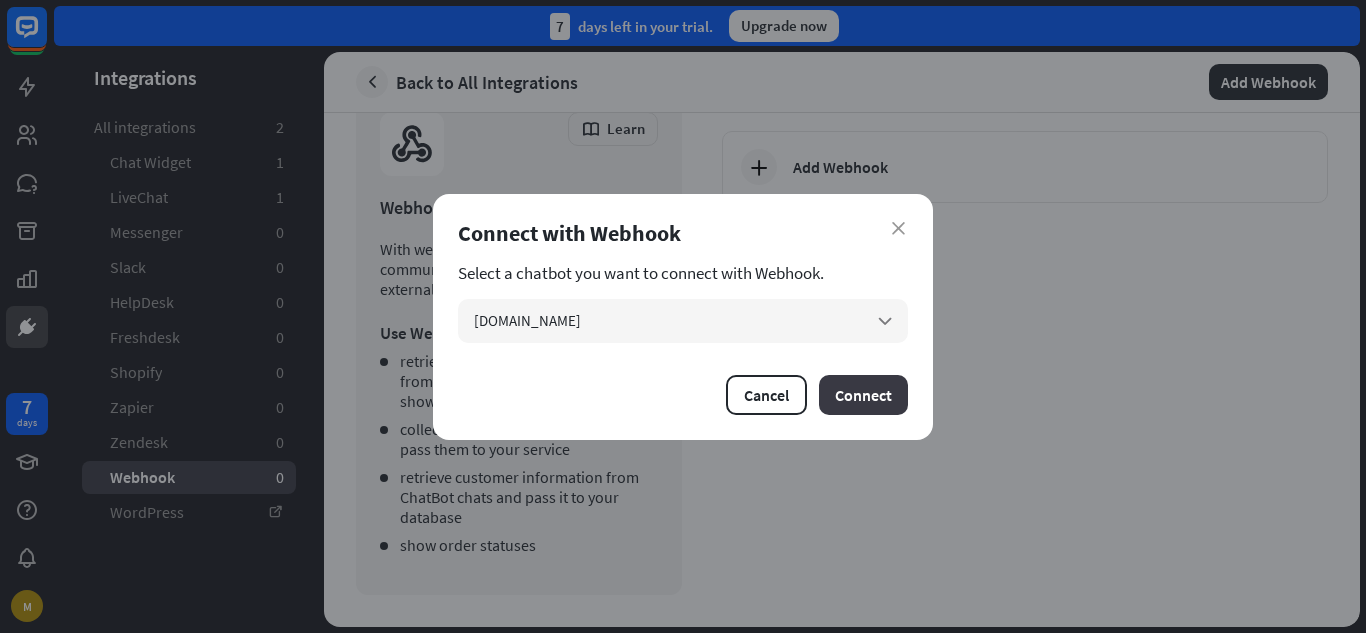 click on "Connect" at bounding box center (863, 395) 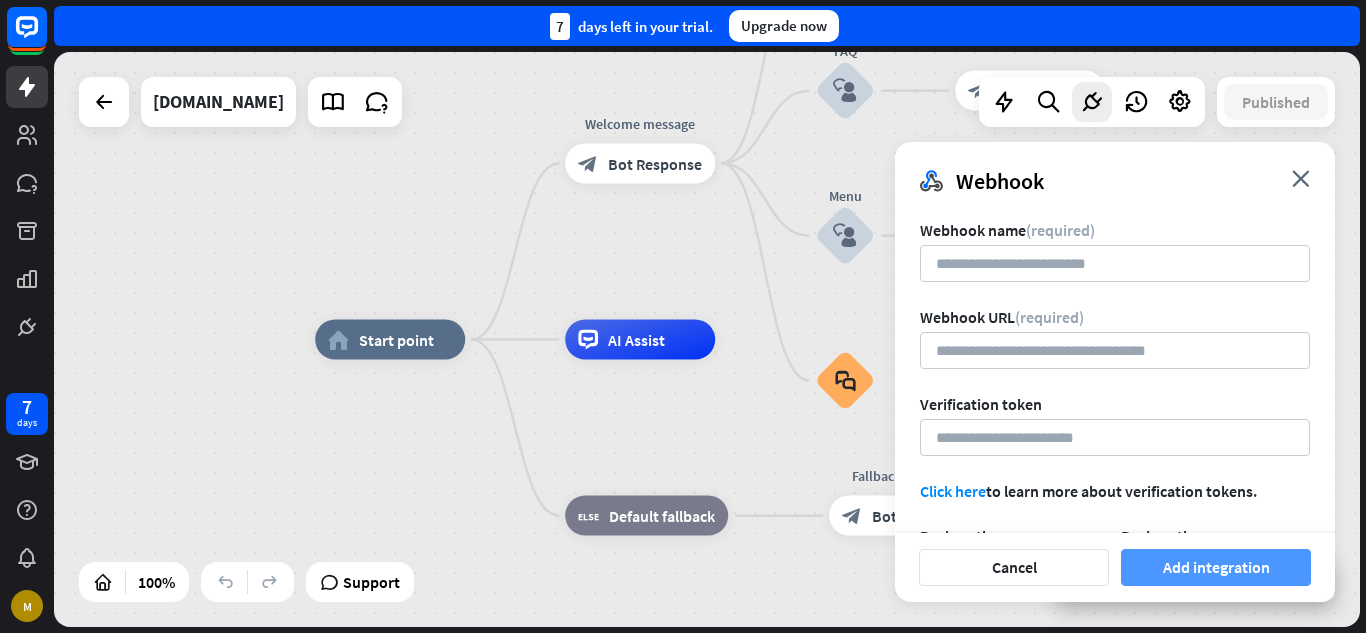 click on "Add integration" at bounding box center (1216, 567) 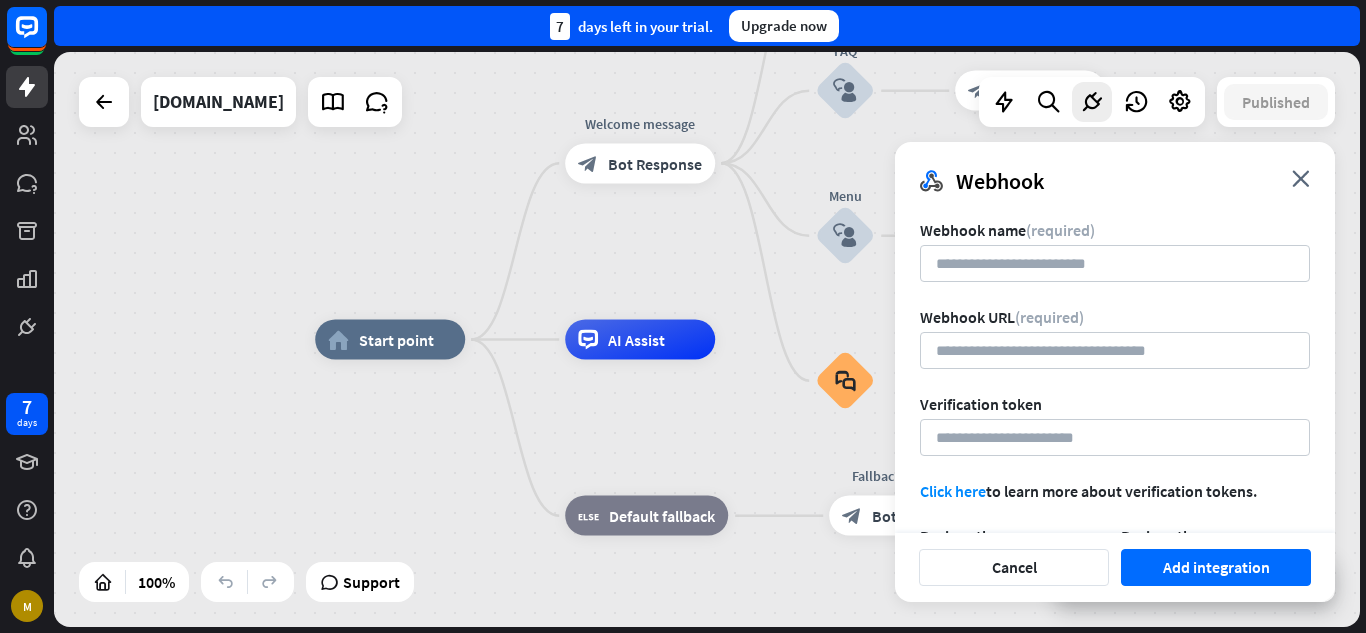 click on "Webhook   close" at bounding box center [1115, 173] 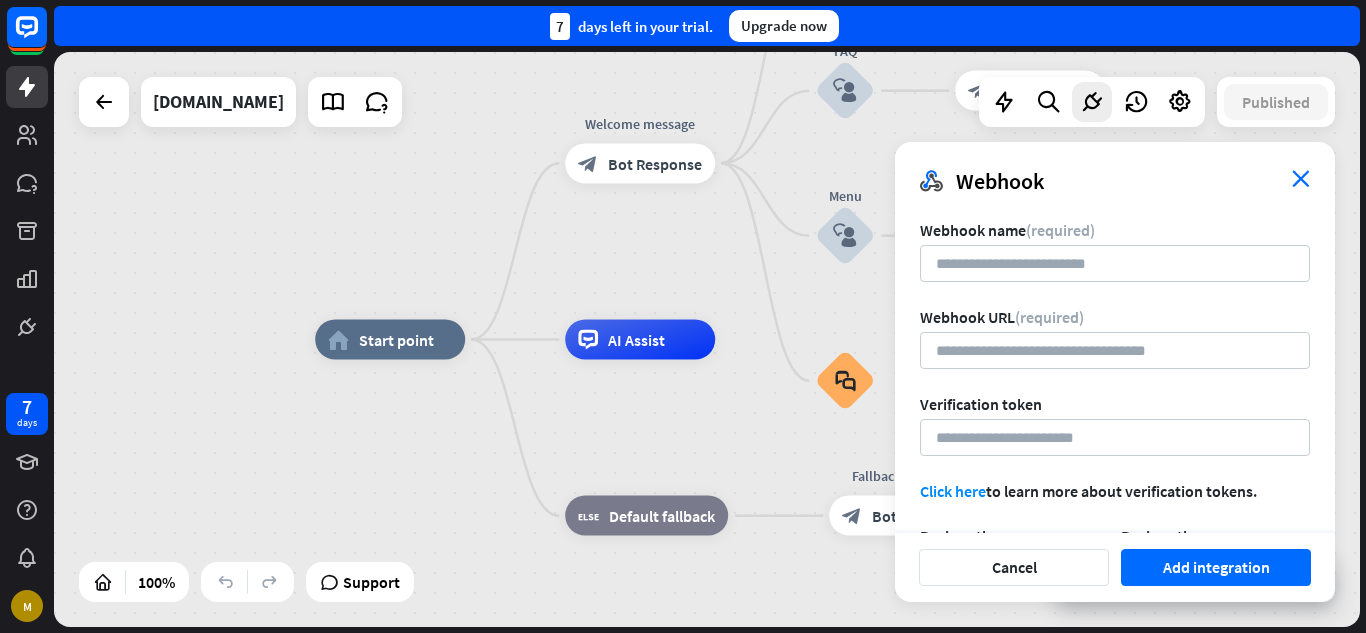 click on "close" at bounding box center [1301, 178] 